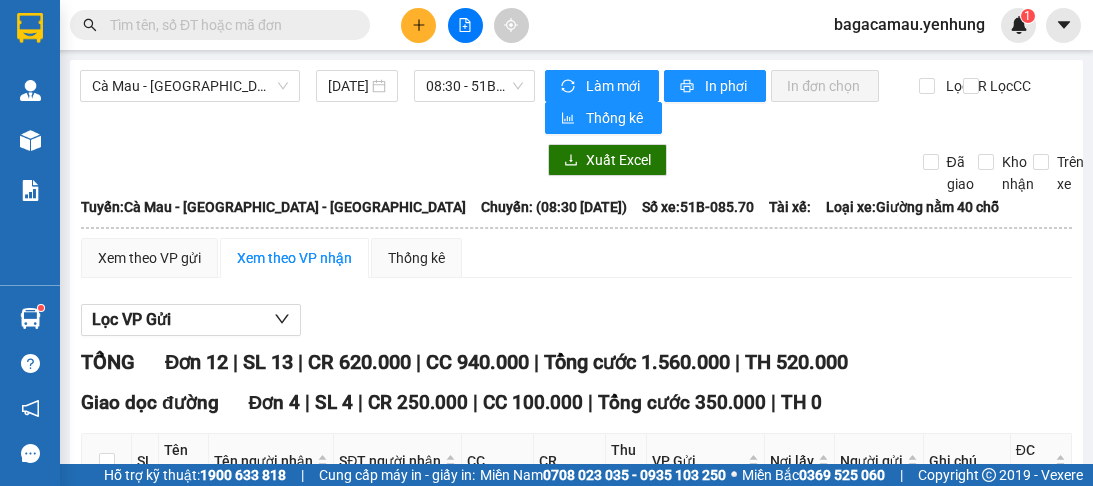 scroll, scrollTop: 0, scrollLeft: 0, axis: both 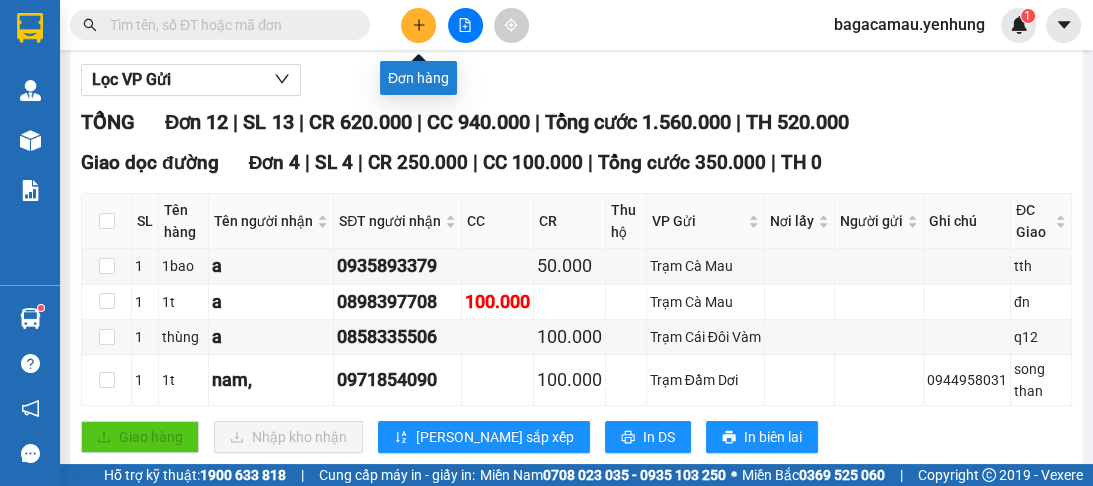 click 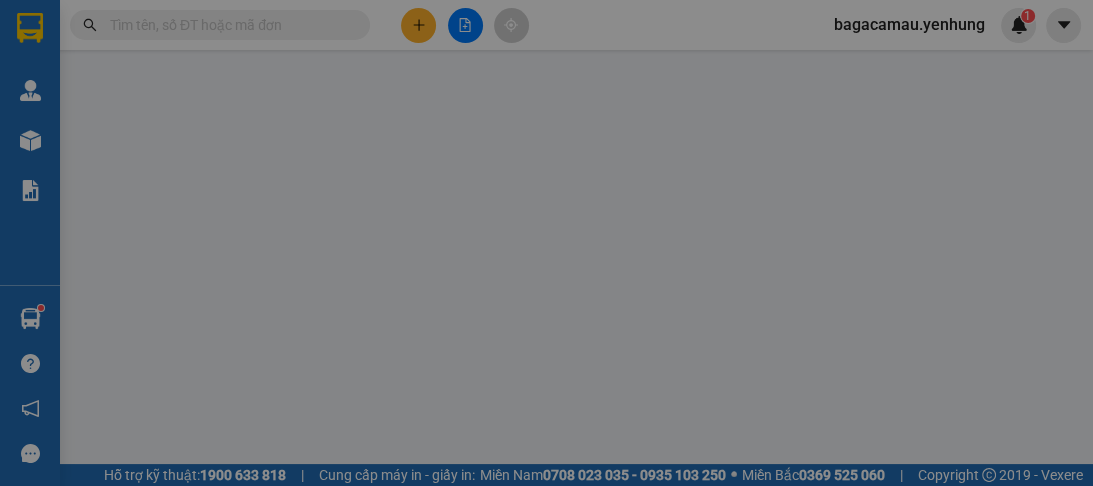 scroll, scrollTop: 0, scrollLeft: 0, axis: both 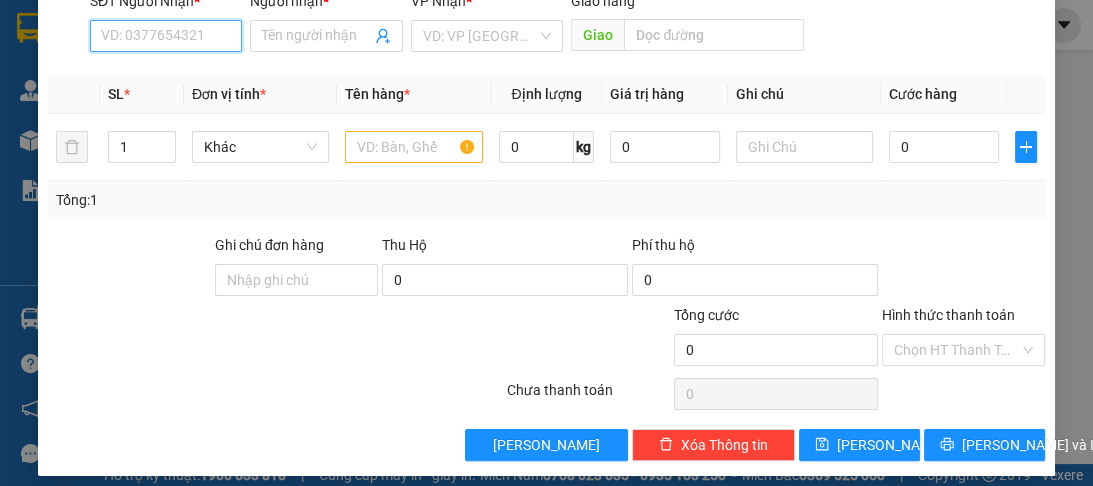 click on "SĐT Người Nhận  *" at bounding box center (166, 36) 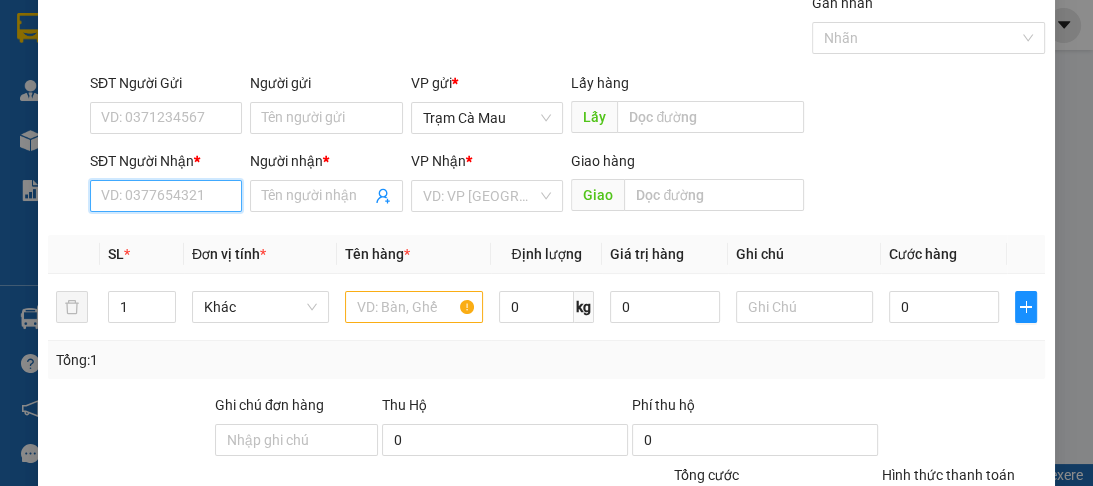 scroll, scrollTop: 240, scrollLeft: 0, axis: vertical 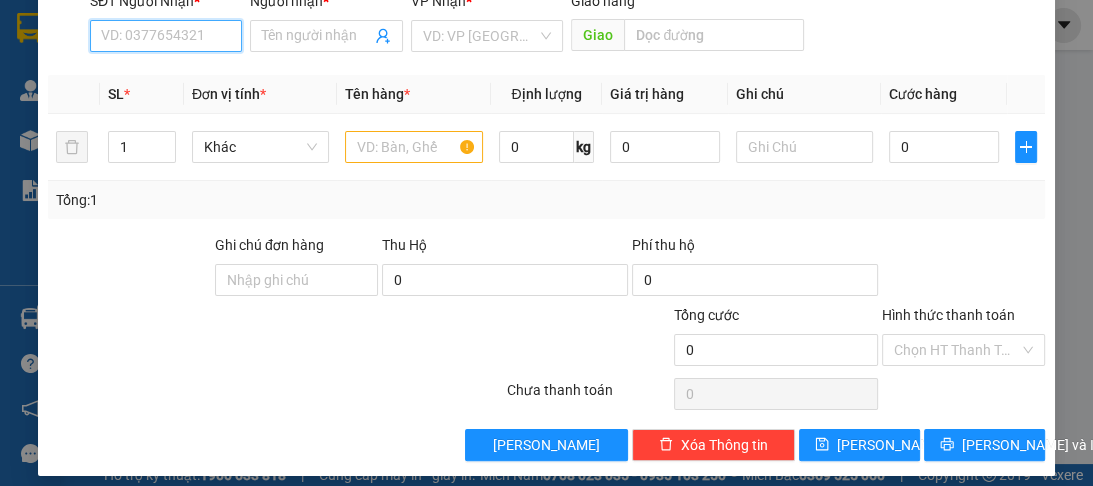 click on "SĐT Người Nhận  *" at bounding box center [166, 36] 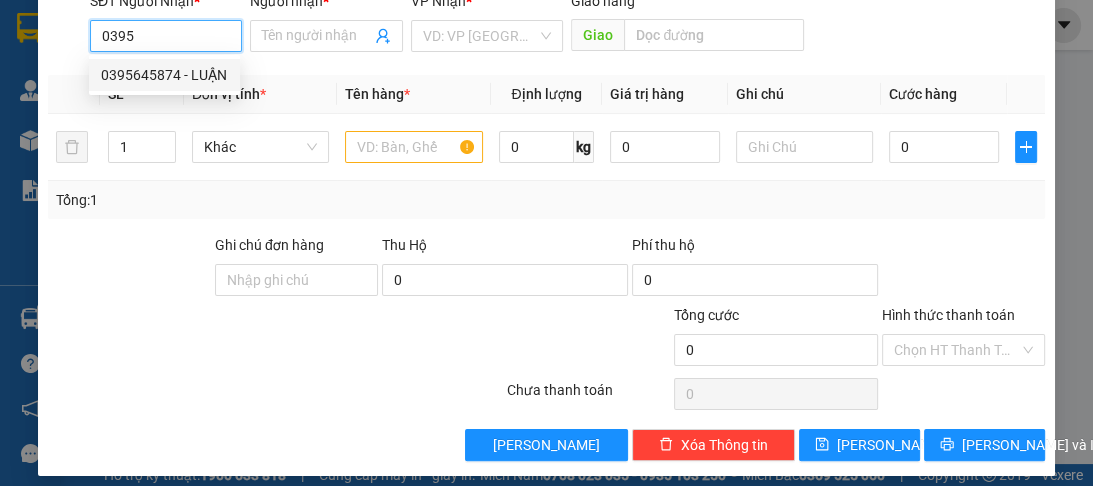 click on "0395645874 - LUẬN" at bounding box center [164, 75] 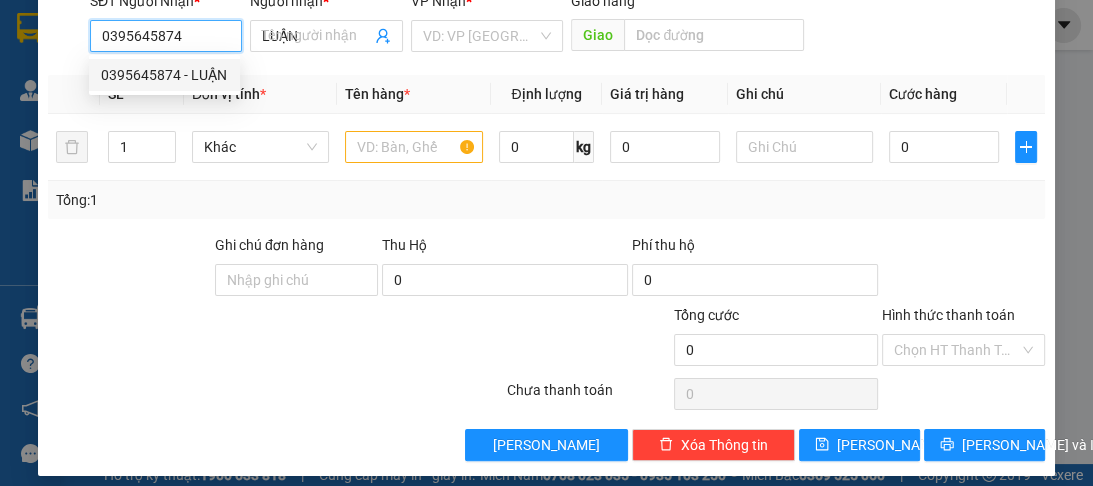type on "100.000" 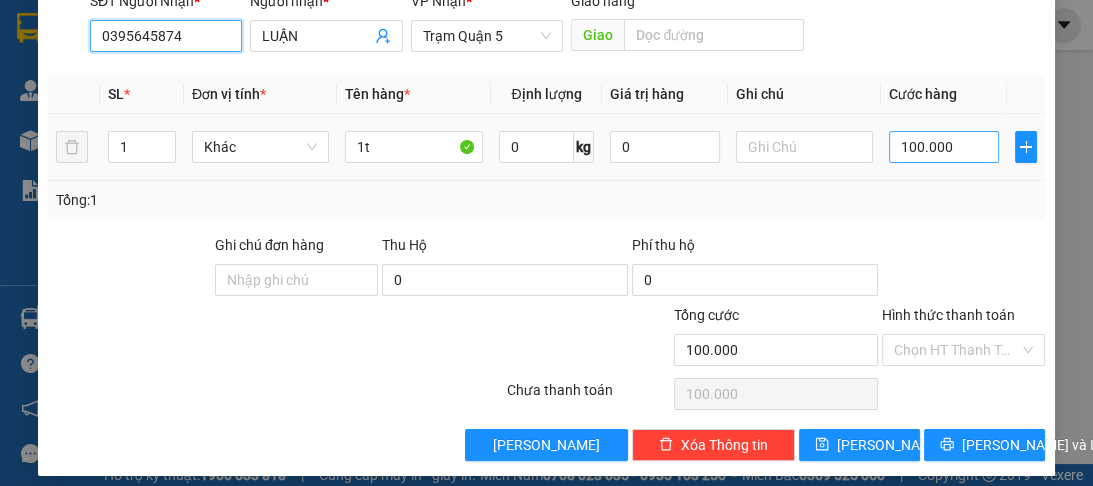 type on "0395645874" 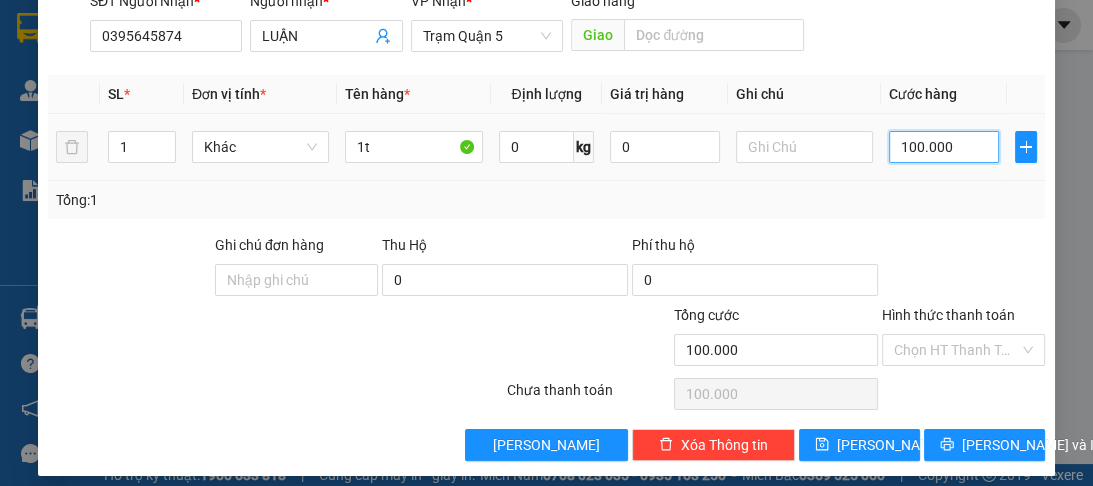 click on "100.000" at bounding box center [944, 147] 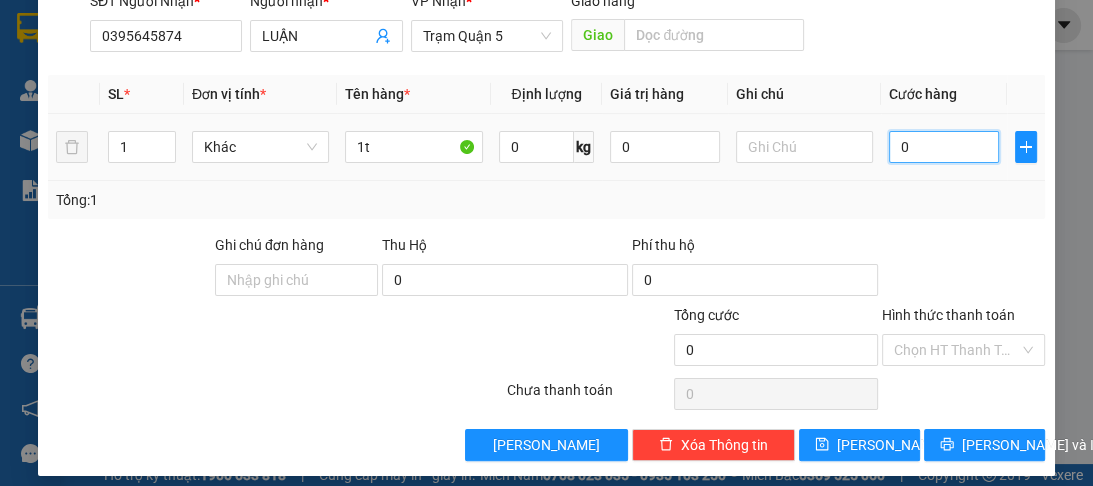 type on "0" 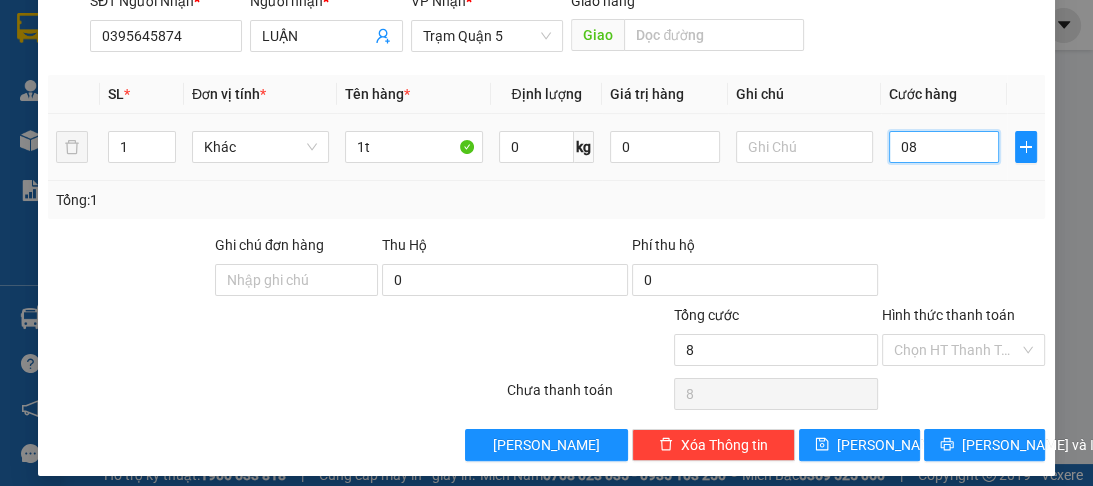 type on "80" 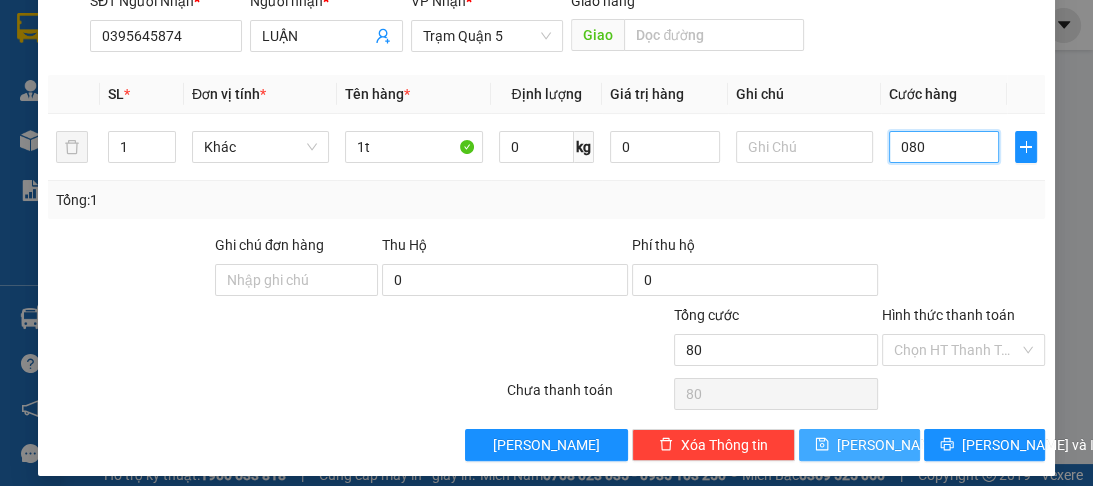 scroll, scrollTop: 252, scrollLeft: 0, axis: vertical 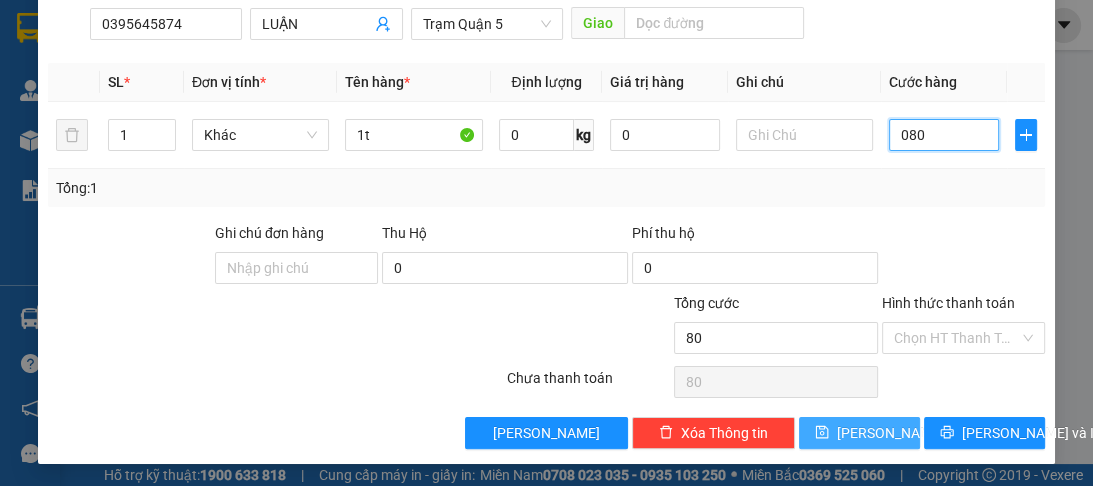 type on "080" 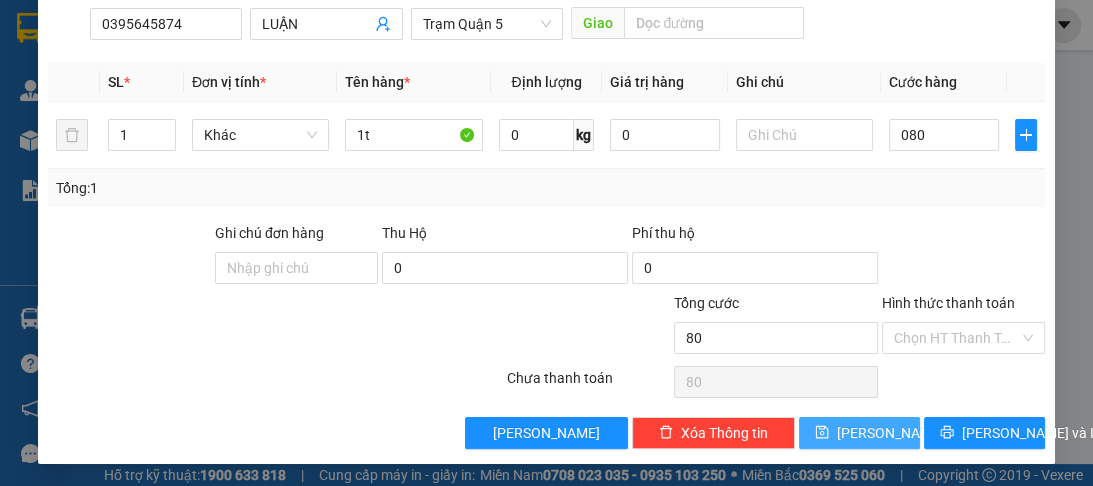 type on "80.000" 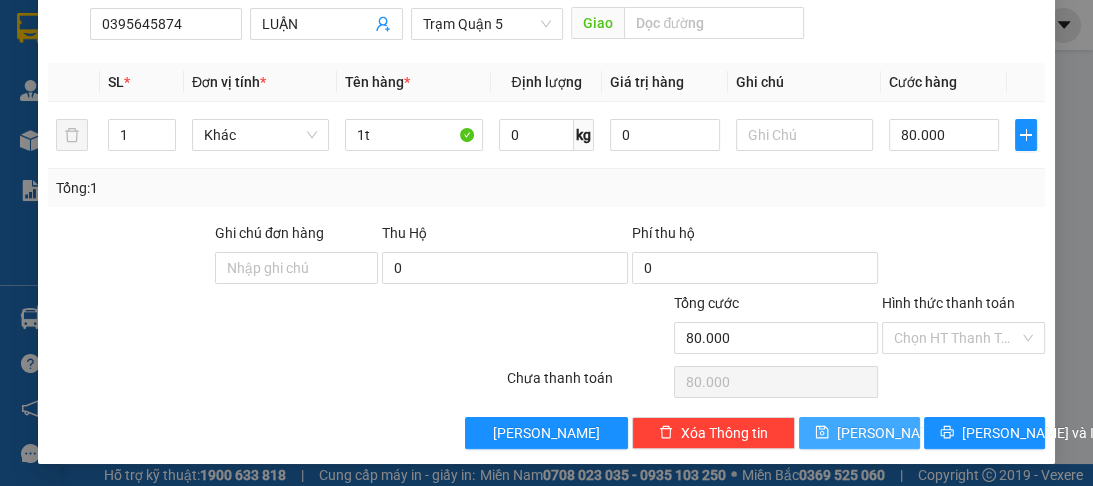 click on "[PERSON_NAME]" at bounding box center [890, 433] 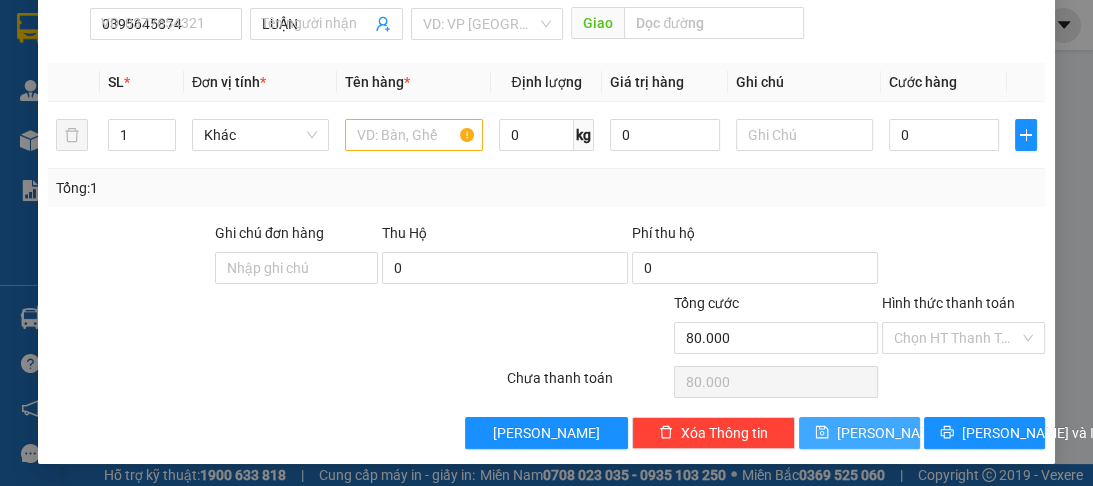 type 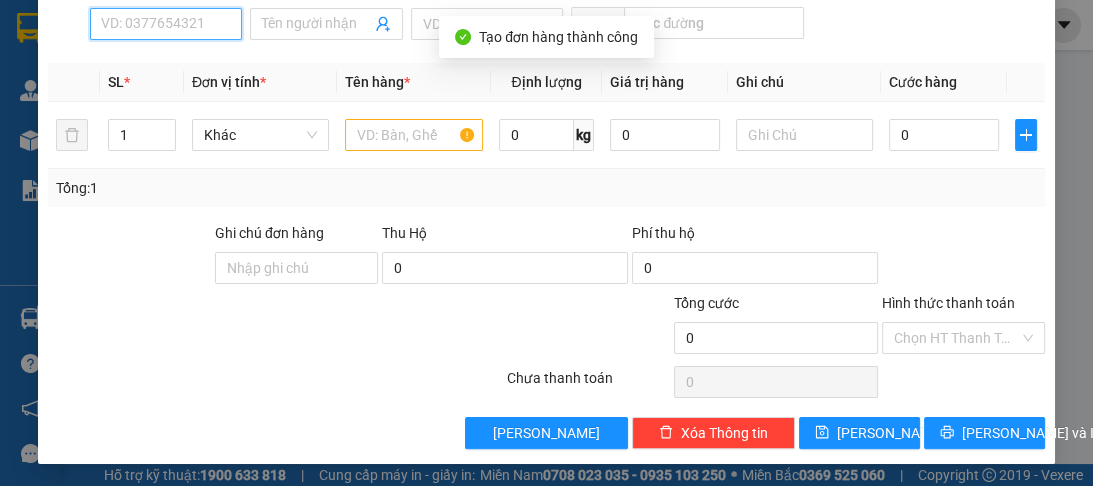 click on "SĐT Người Nhận  *" at bounding box center (166, 24) 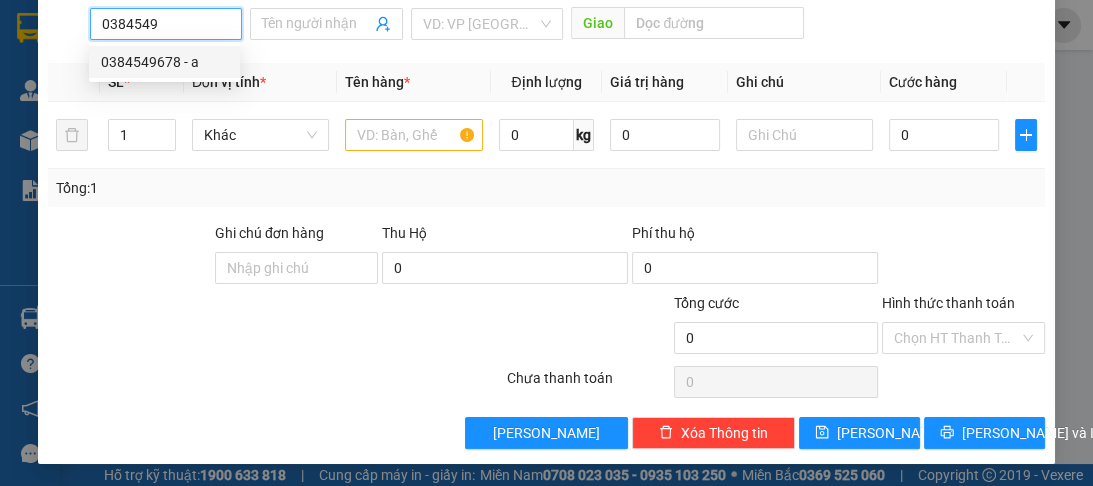click on "0384549678 - a" at bounding box center (164, 62) 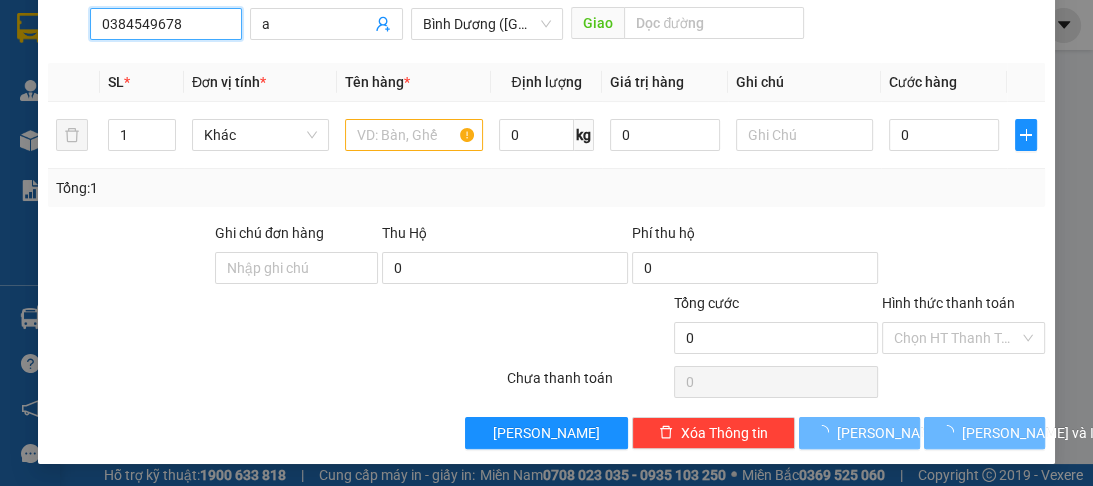type on "50.000" 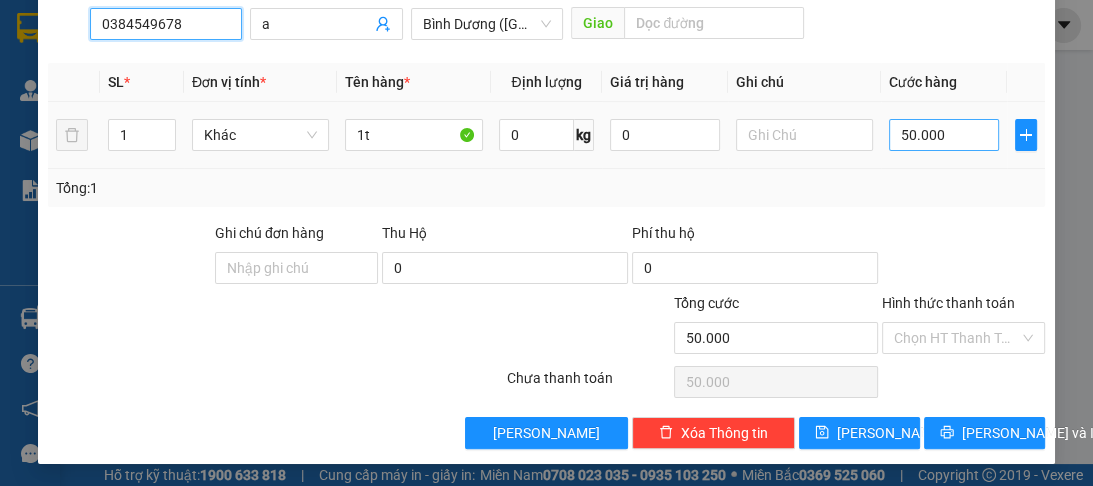 type on "0384549678" 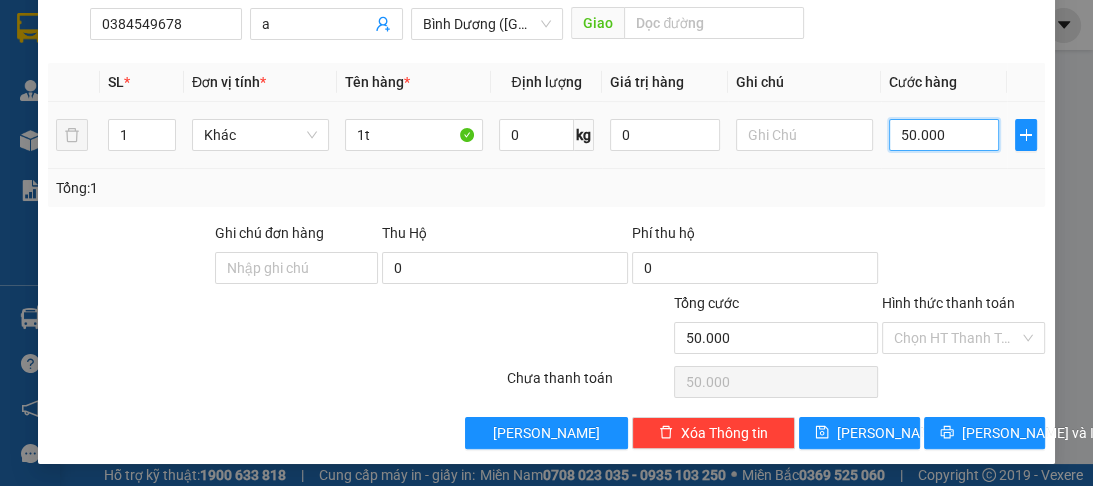click on "50.000" at bounding box center [944, 135] 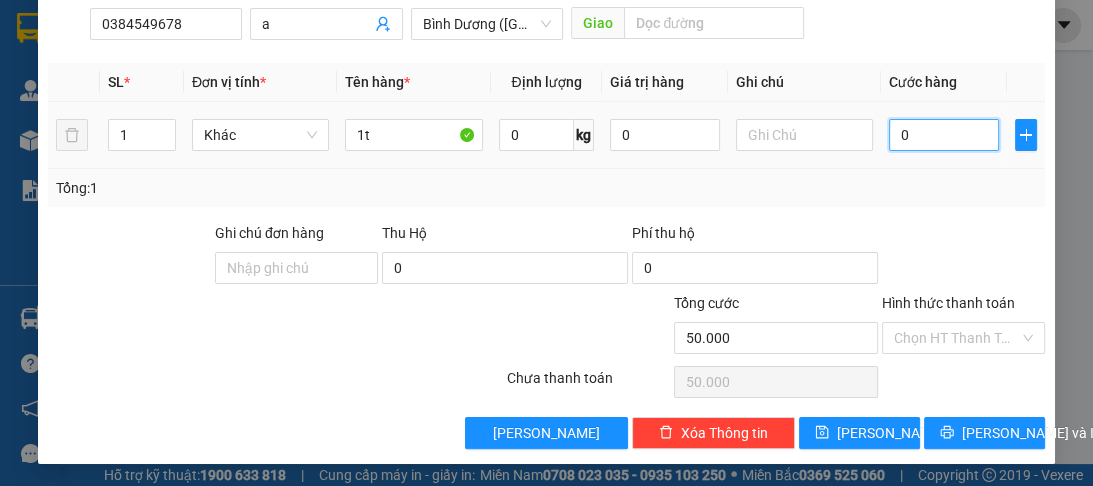 type on "0" 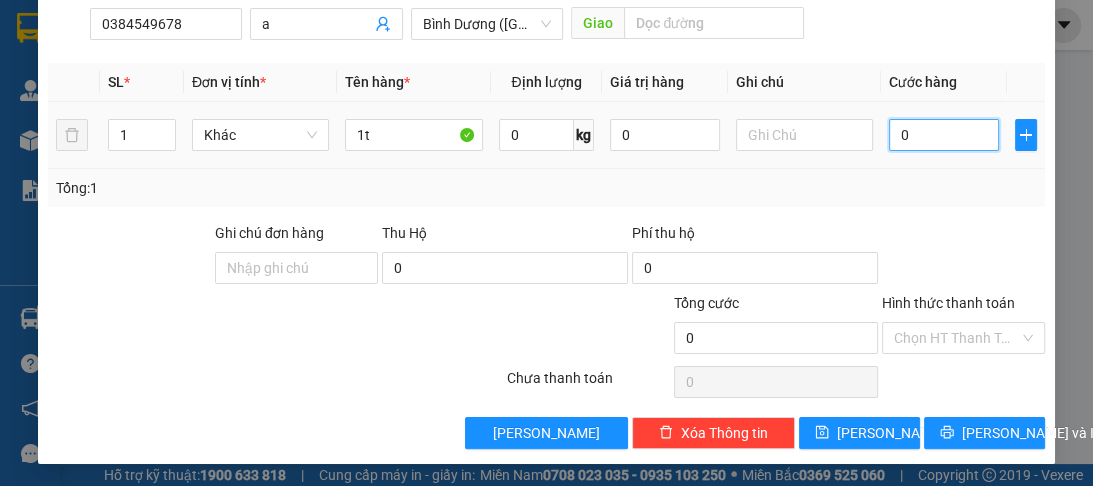 type on "0" 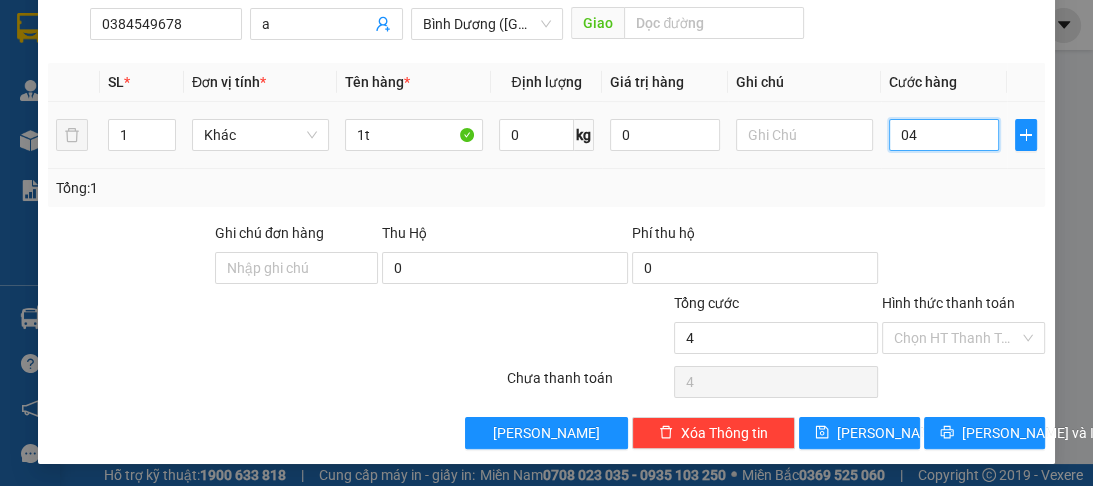type on "40" 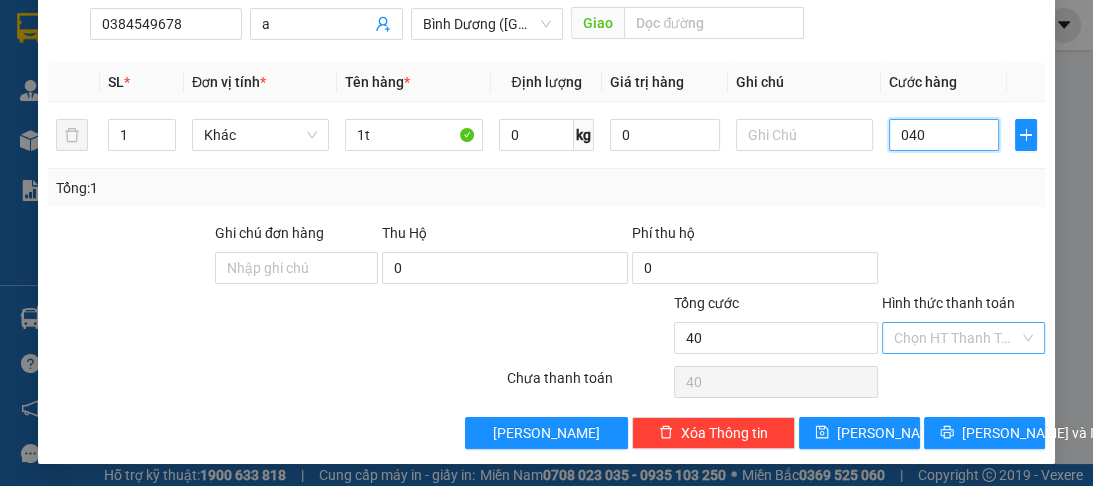 type on "040" 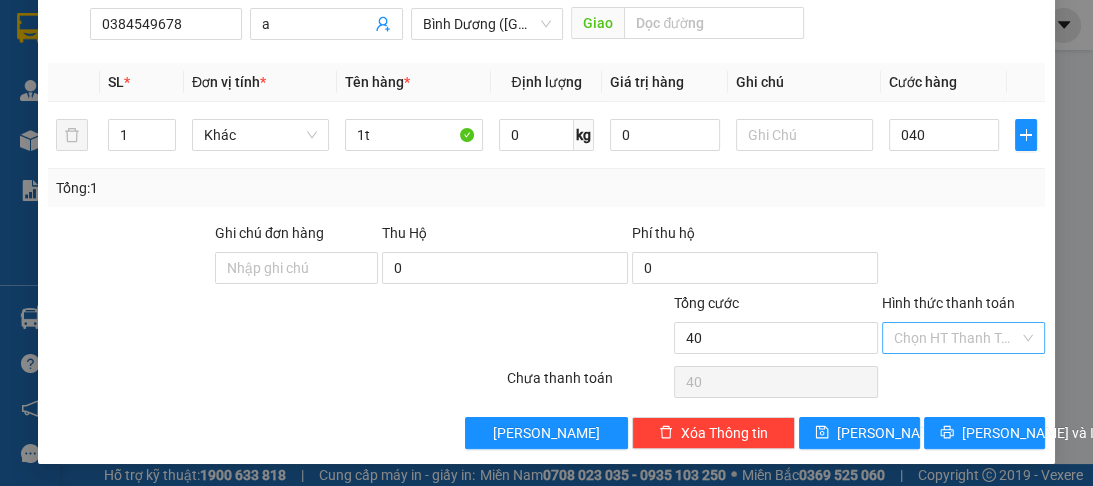type on "40.000" 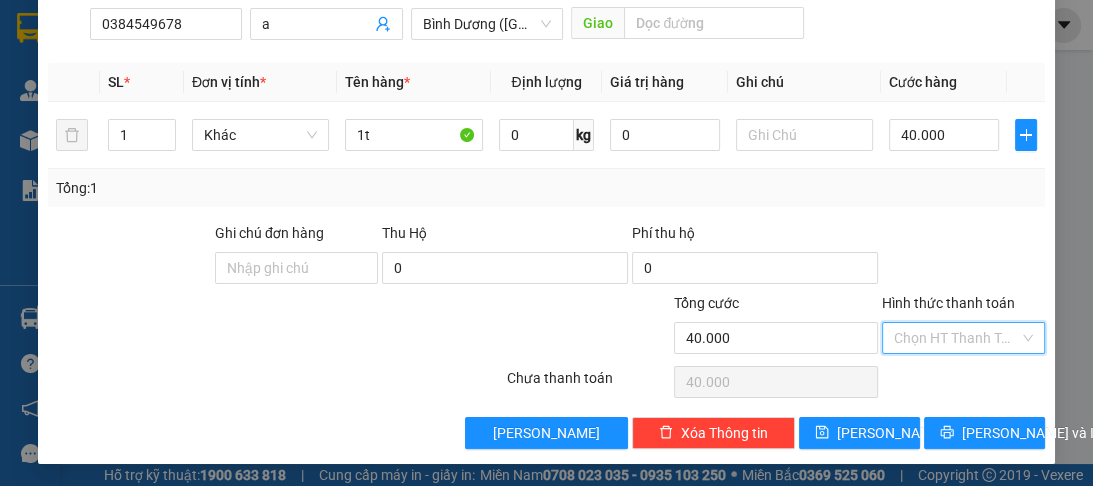 click on "Hình thức thanh toán" at bounding box center (956, 338) 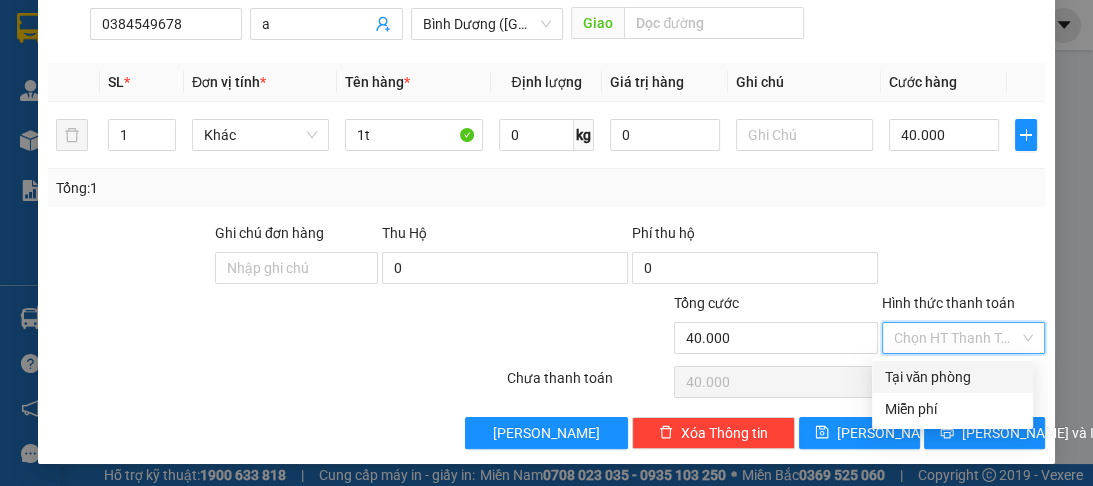 click on "Tại văn phòng" at bounding box center [952, 377] 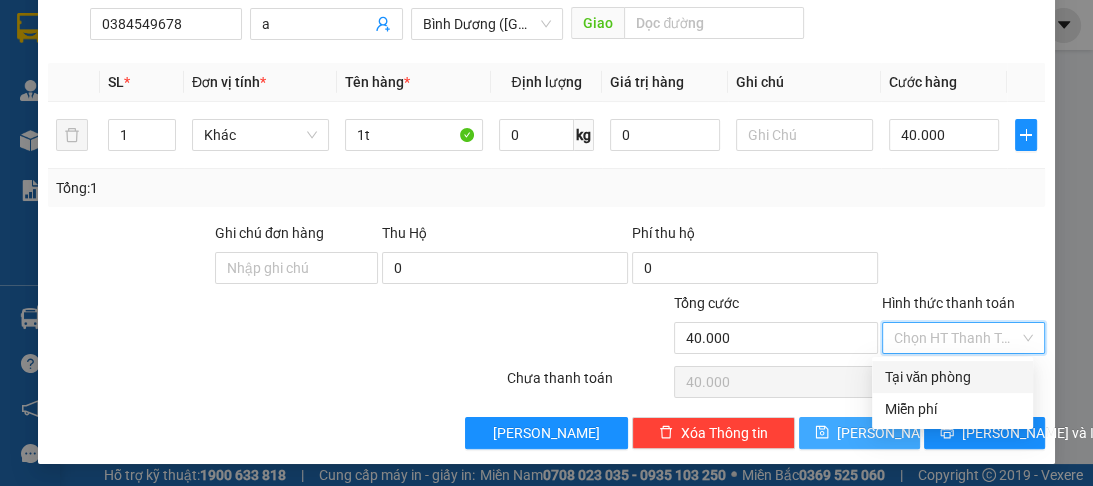 type on "0" 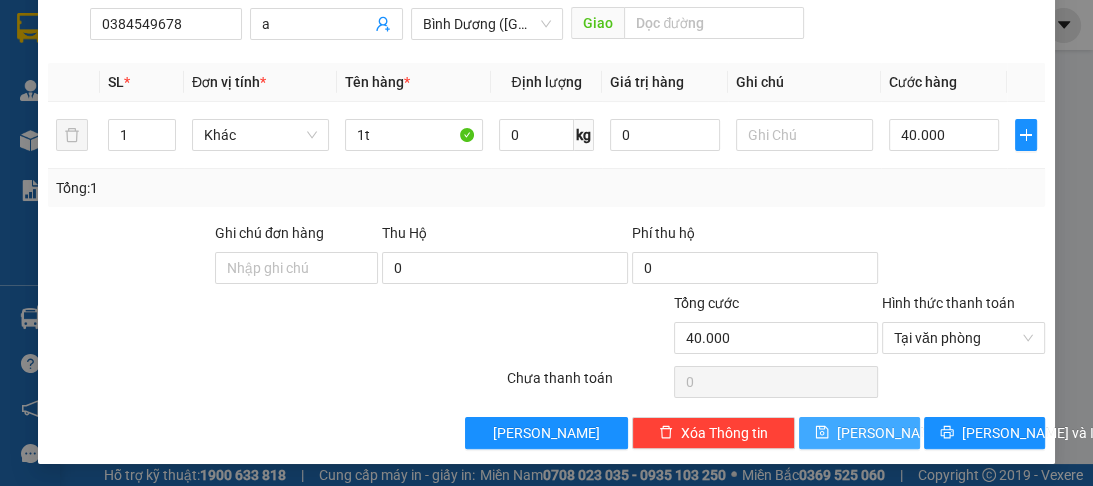 click on "[PERSON_NAME]" at bounding box center [859, 433] 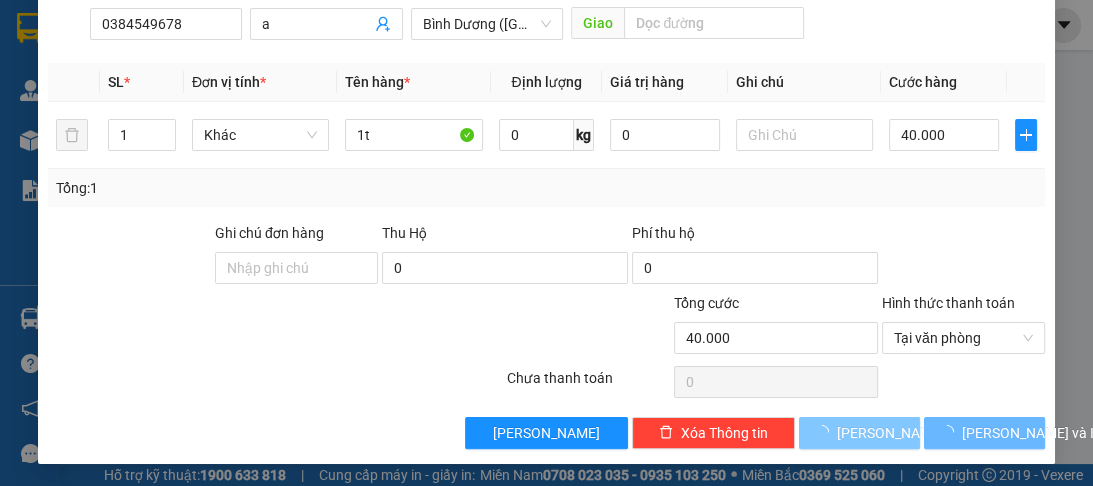 type 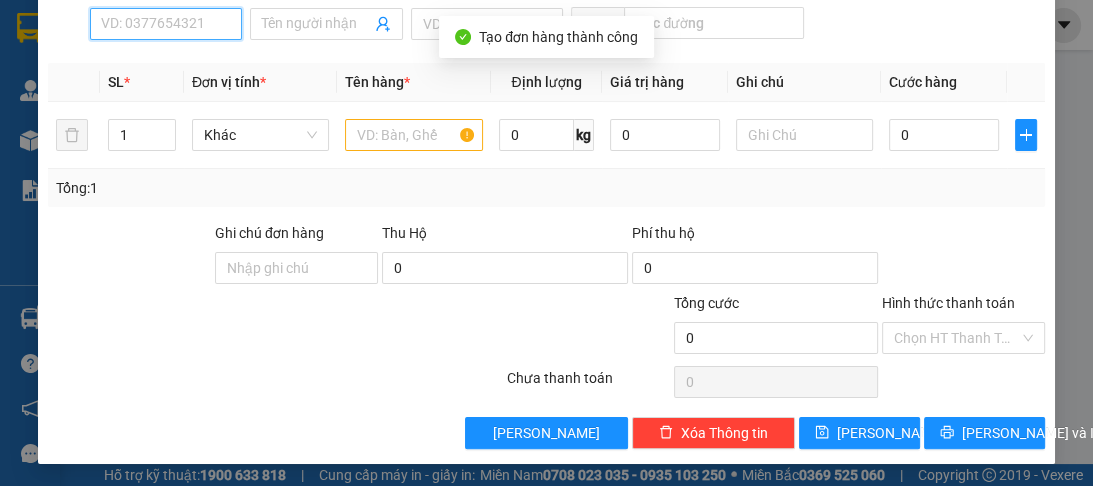 click on "SĐT Người Nhận  *" at bounding box center [166, 24] 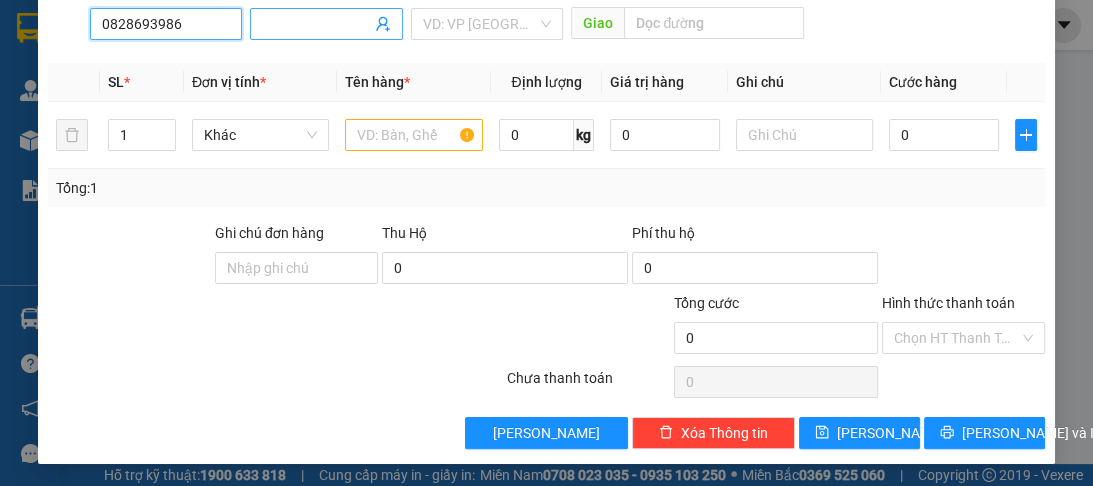 type on "0828693986" 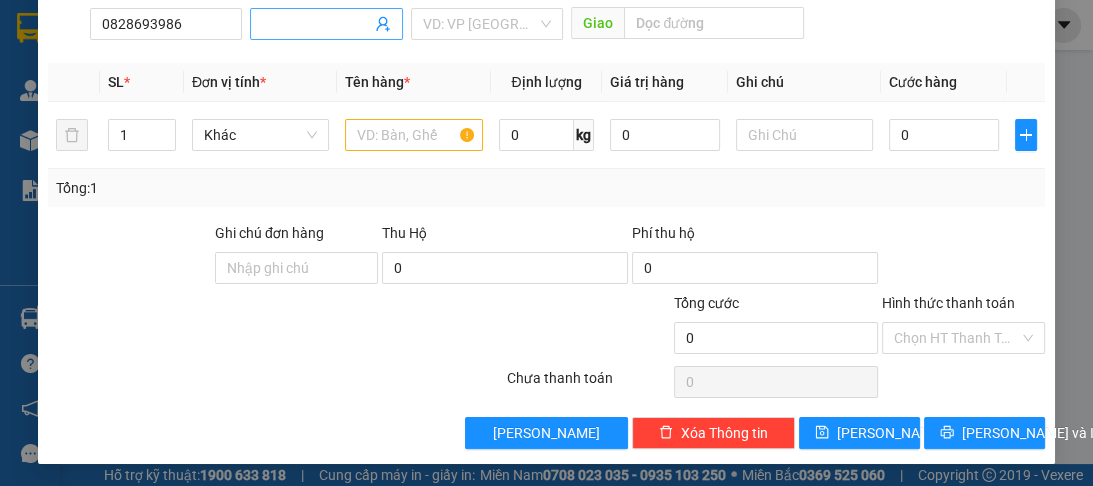 click on "Người nhận  *" at bounding box center [316, 24] 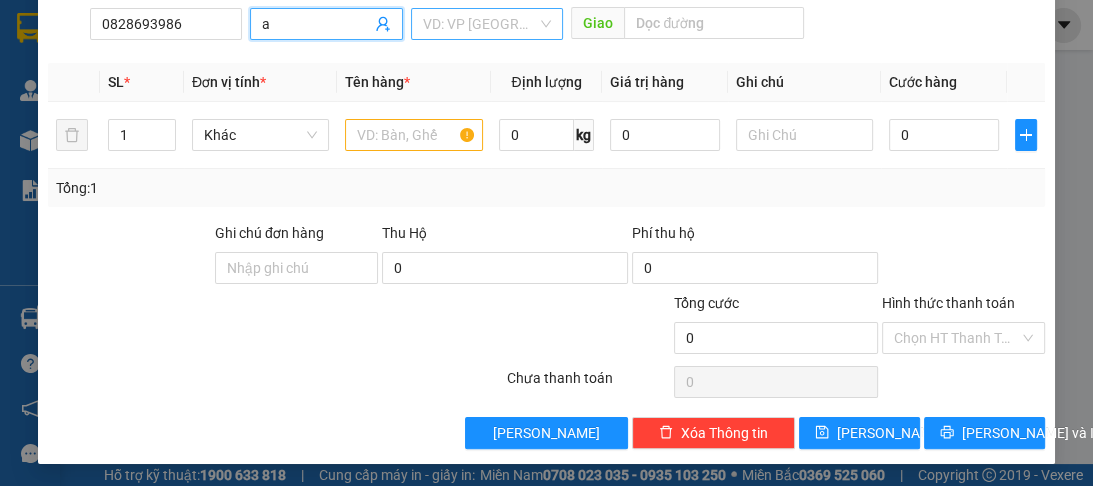 type on "a" 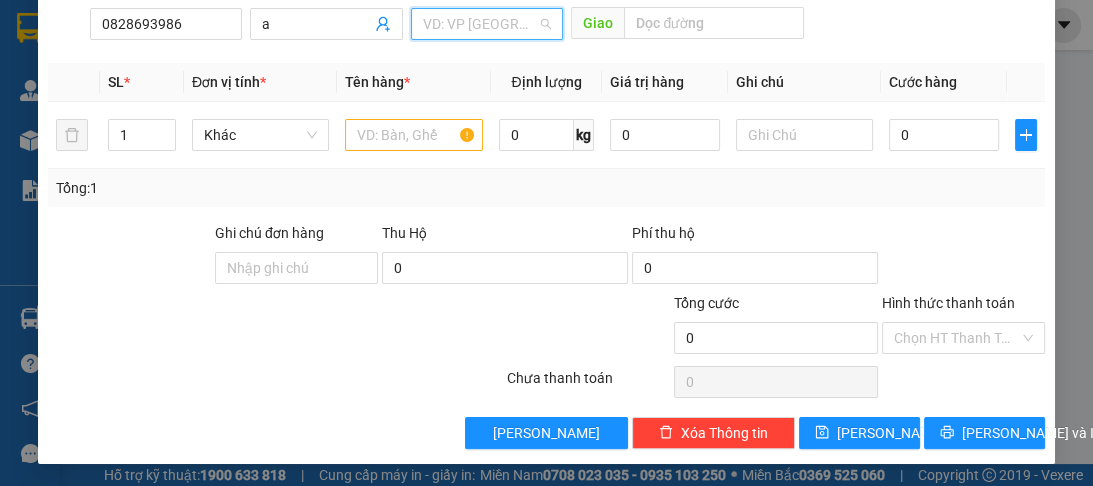 click at bounding box center (480, 24) 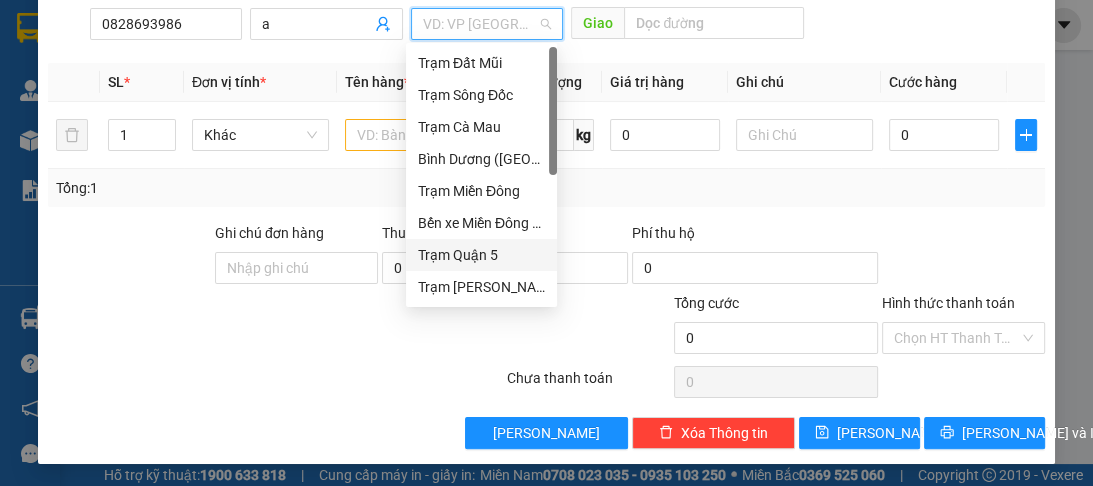 click on "Trạm Quận 5" at bounding box center (481, 255) 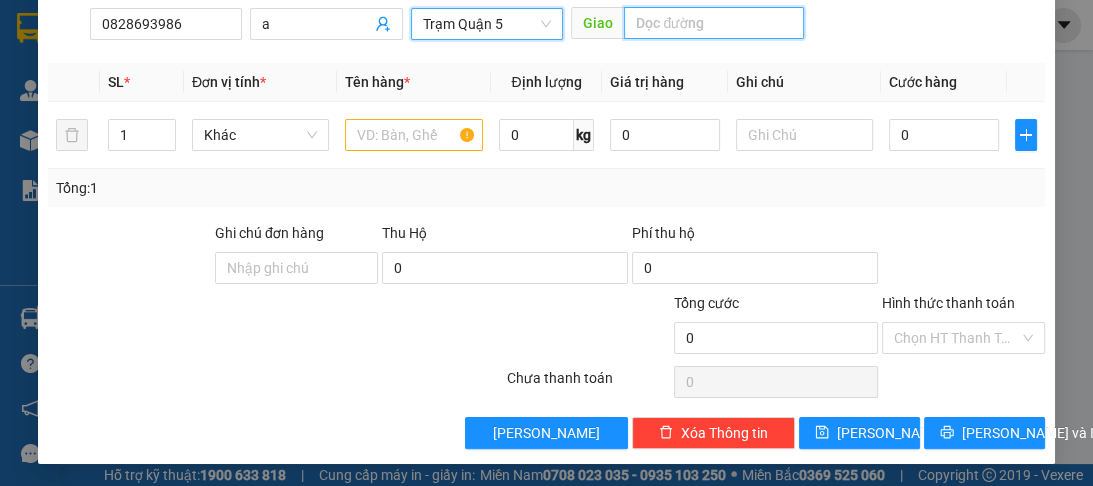 click at bounding box center [714, 23] 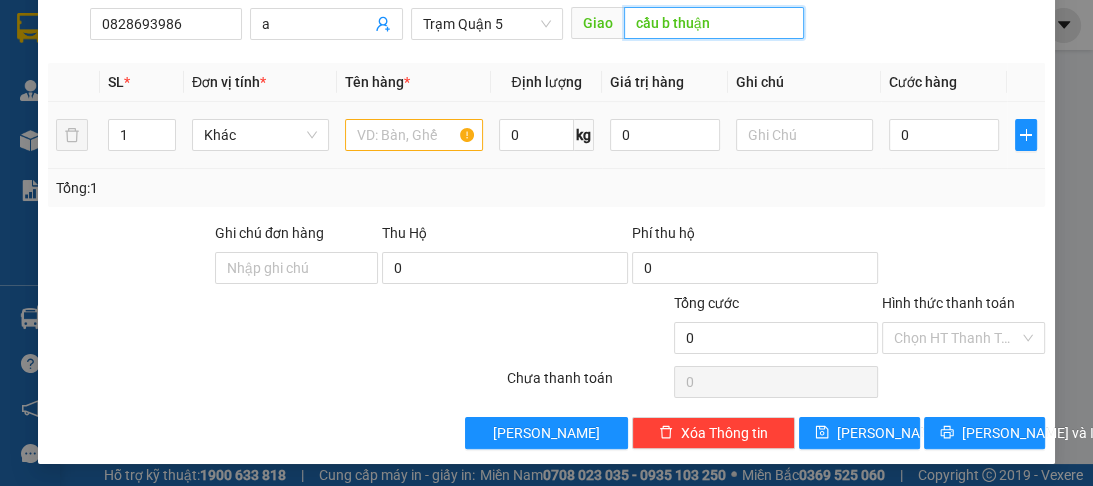 type on "cầu b thuận" 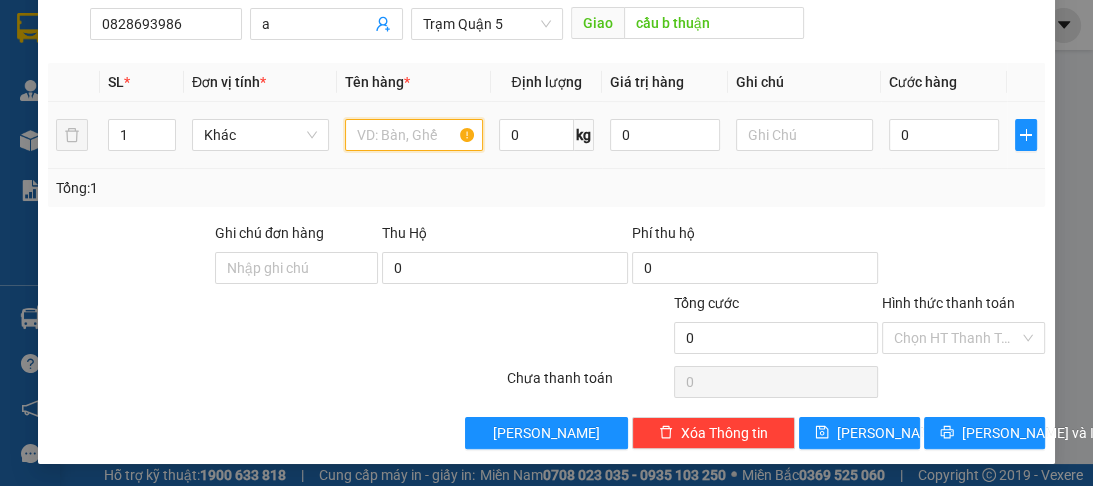 click at bounding box center [413, 135] 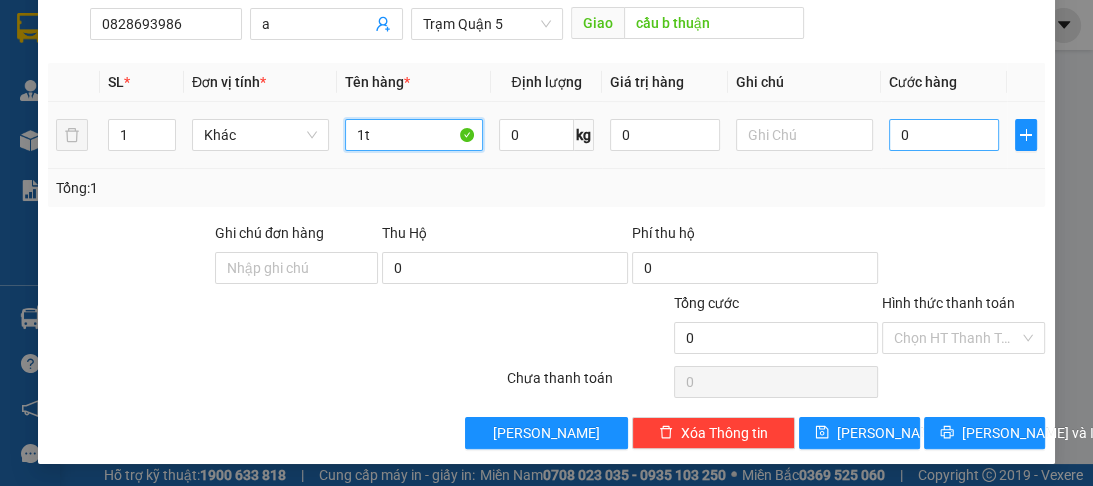 type on "1t" 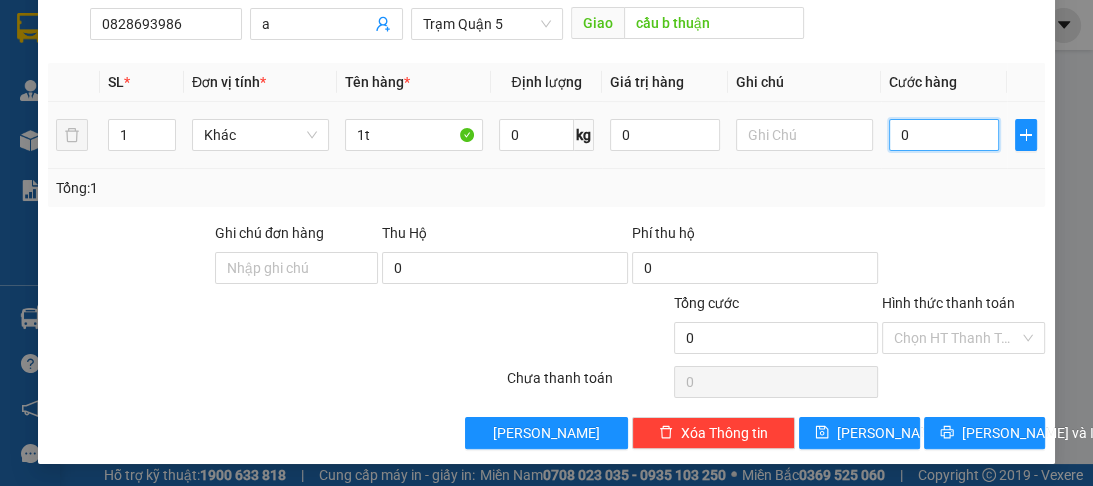 click on "0" at bounding box center [944, 135] 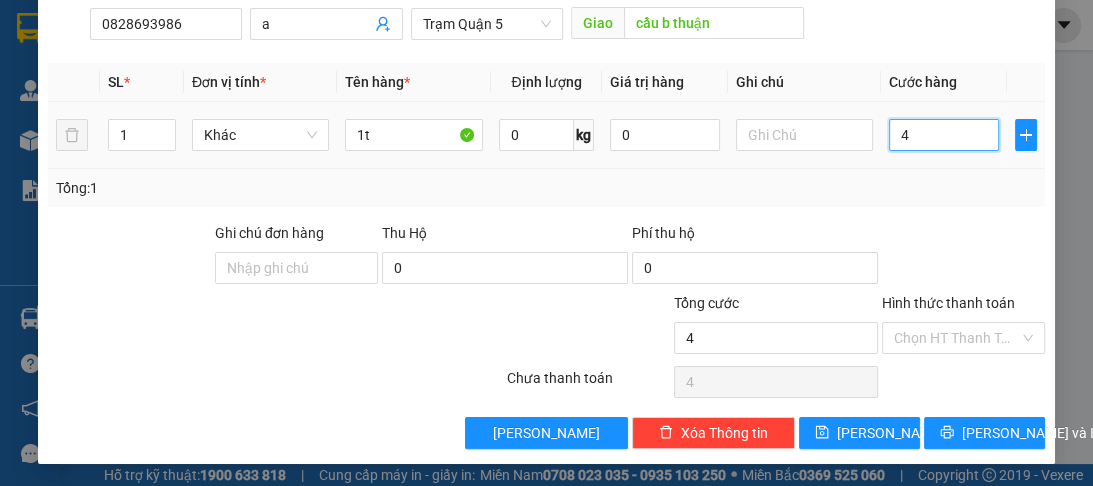 type on "40" 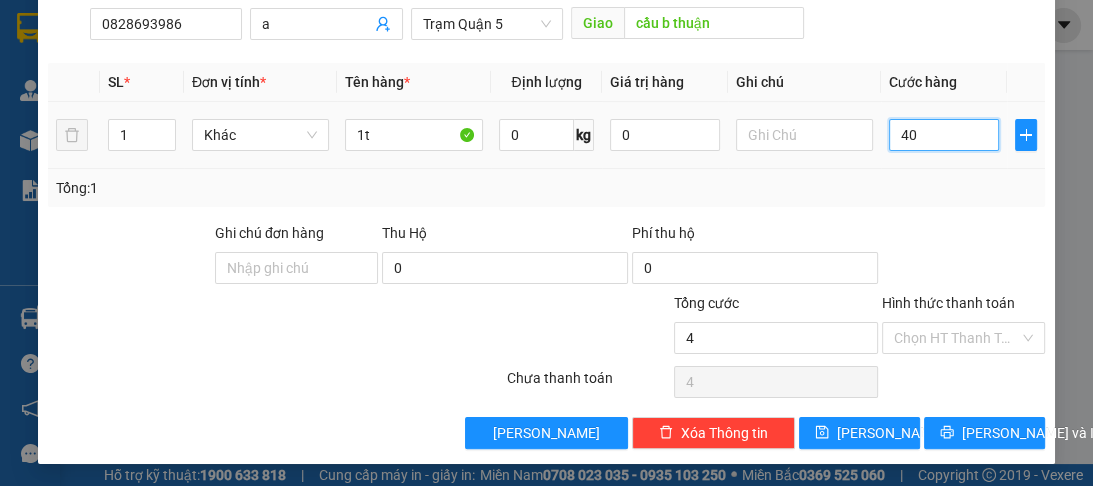 type on "40" 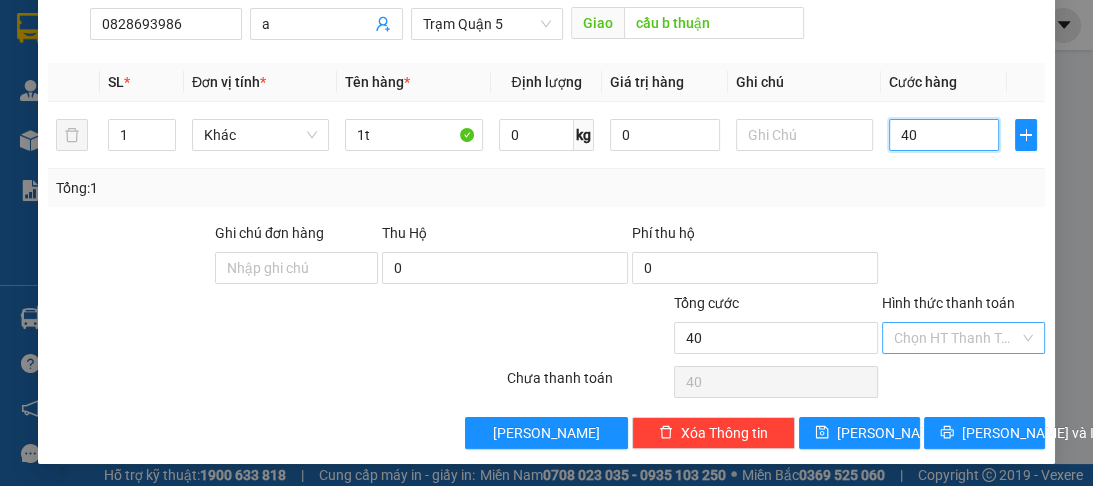 type on "40" 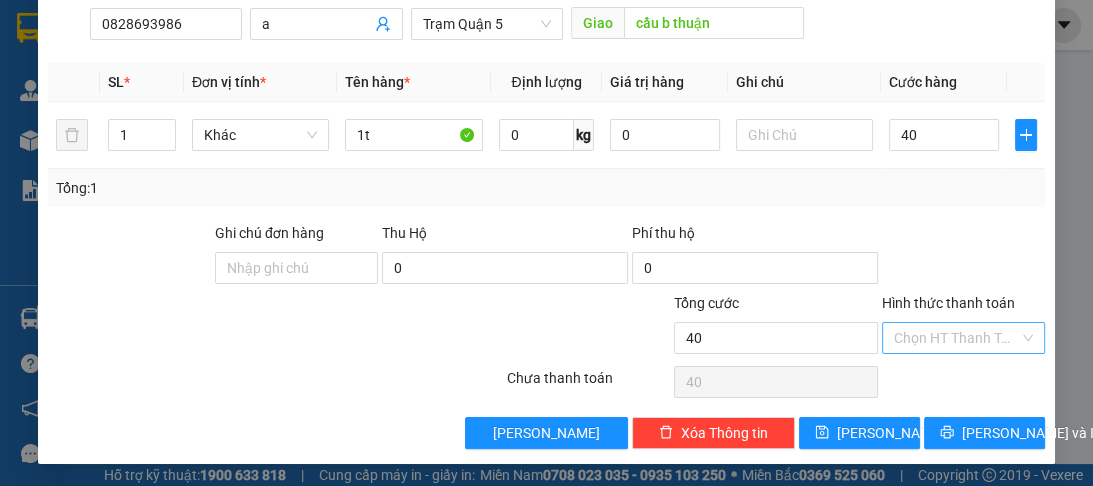 type on "40.000" 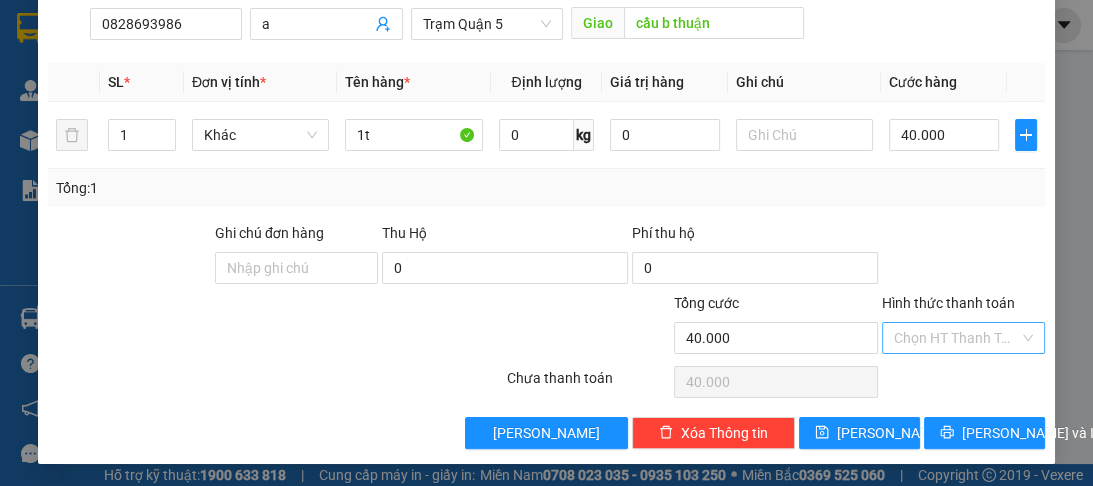 click on "Hình thức thanh toán" at bounding box center [956, 338] 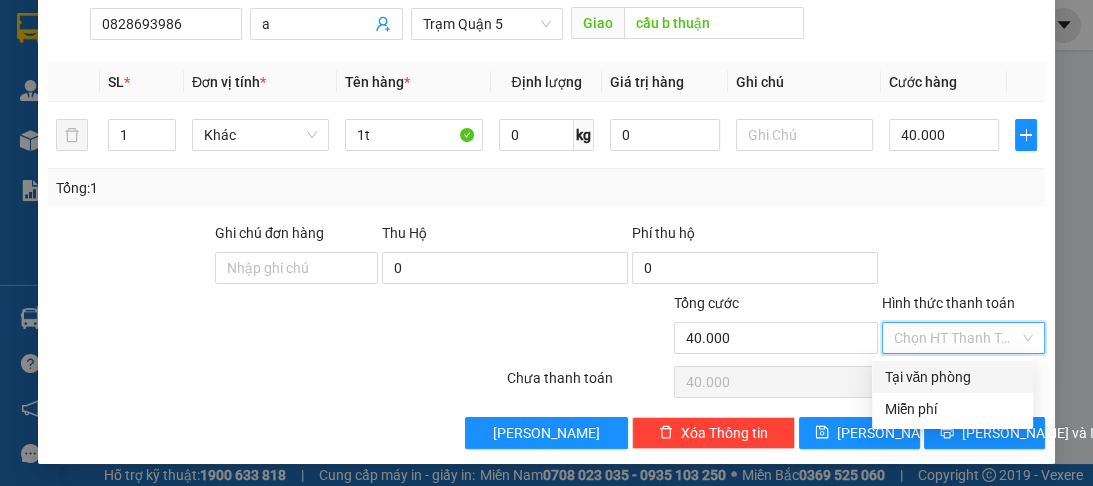 click on "Tại văn phòng" at bounding box center [952, 377] 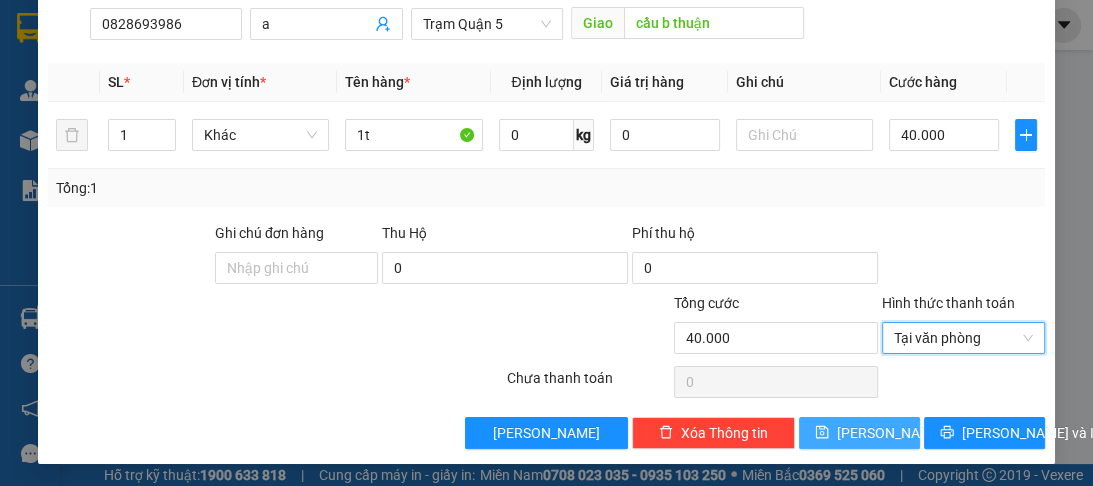 click on "[PERSON_NAME]" at bounding box center [890, 433] 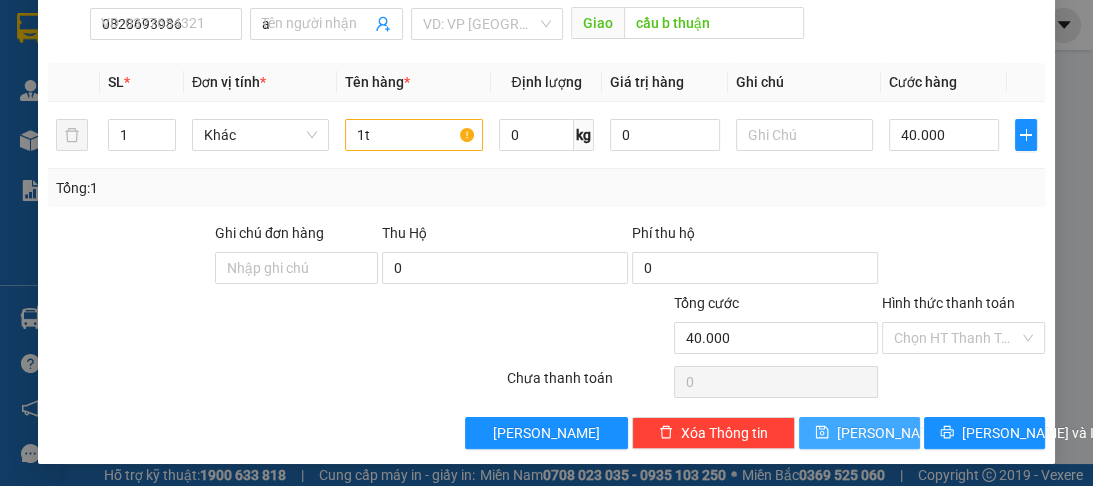 type 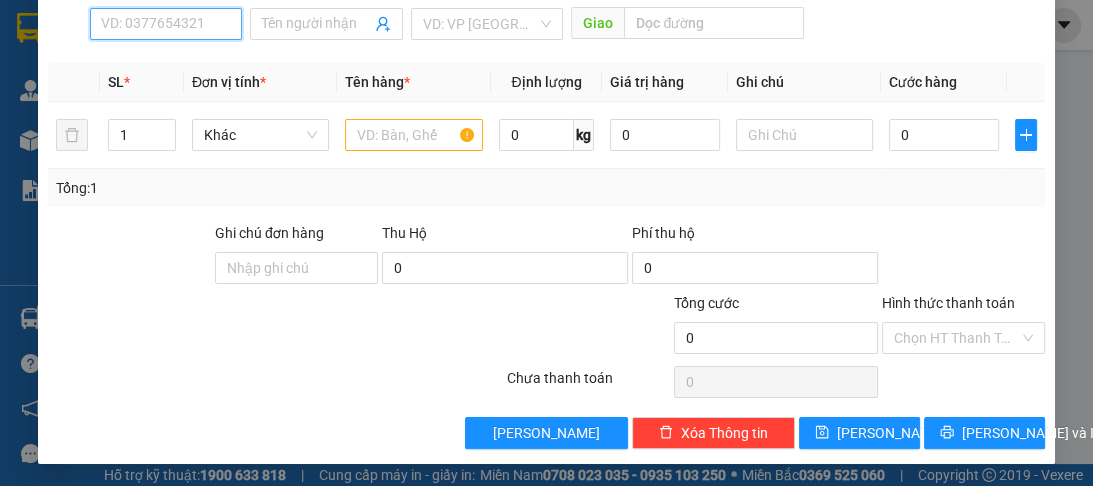 click on "SĐT Người Nhận  *" at bounding box center (166, 24) 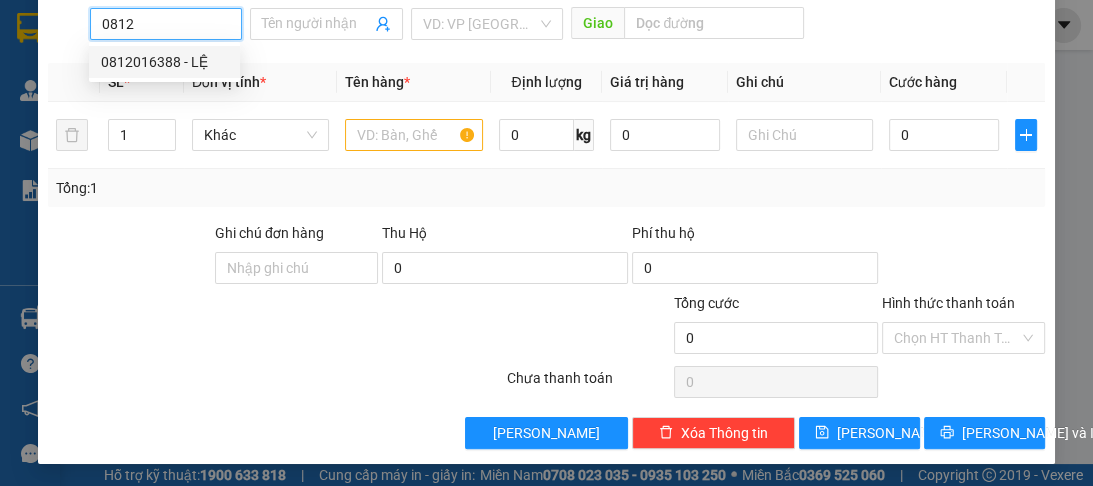 click on "0812016388 - LỆ" at bounding box center (164, 62) 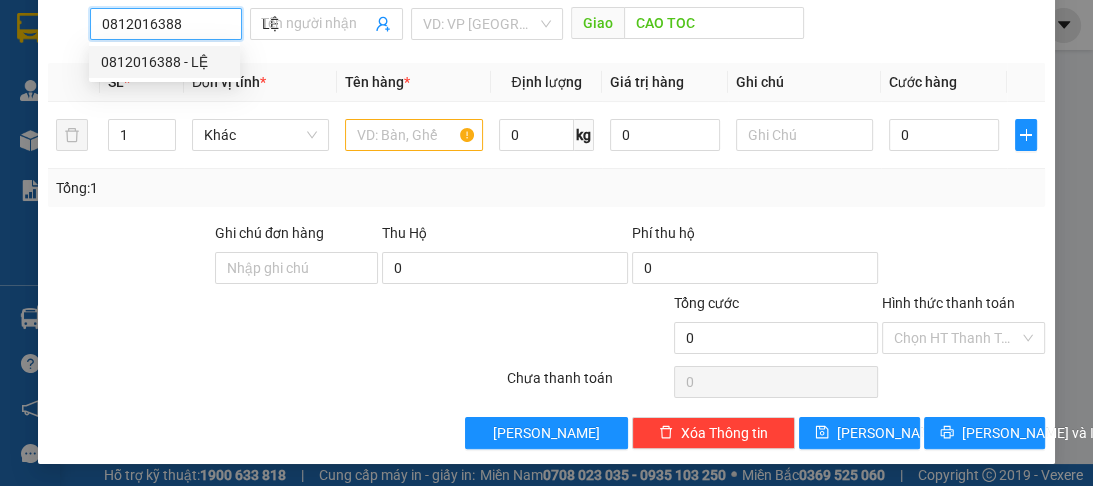 type on "80.000" 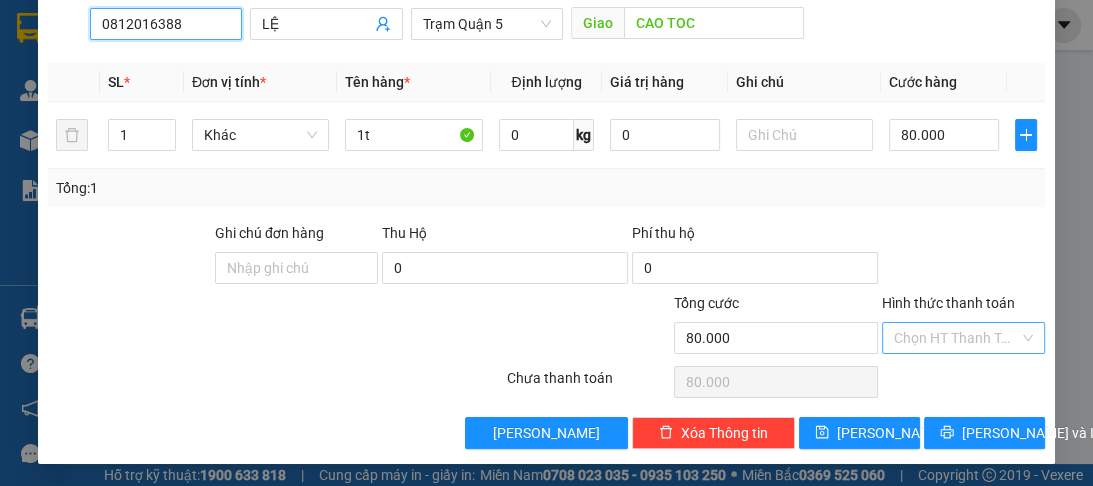 type on "0812016388" 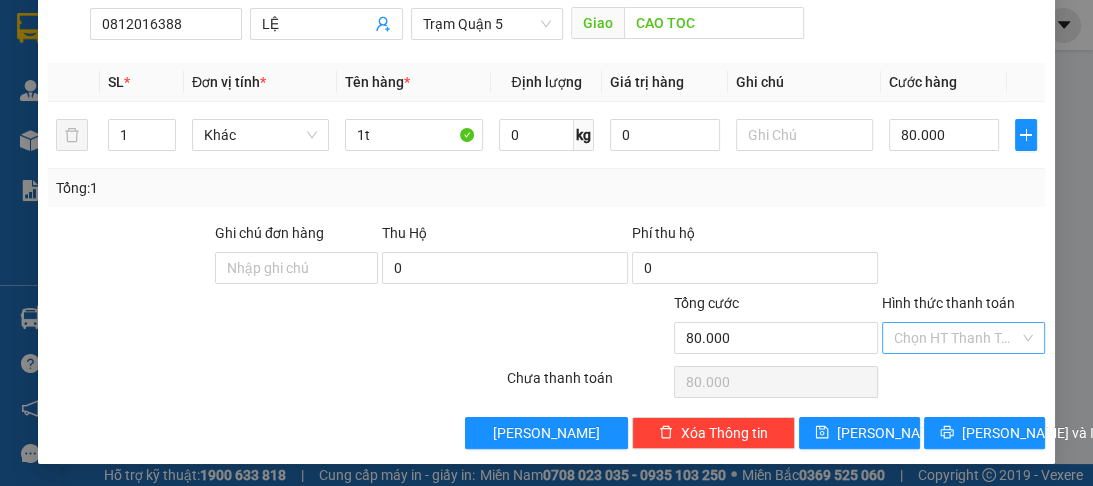click on "Hình thức thanh toán" at bounding box center [956, 338] 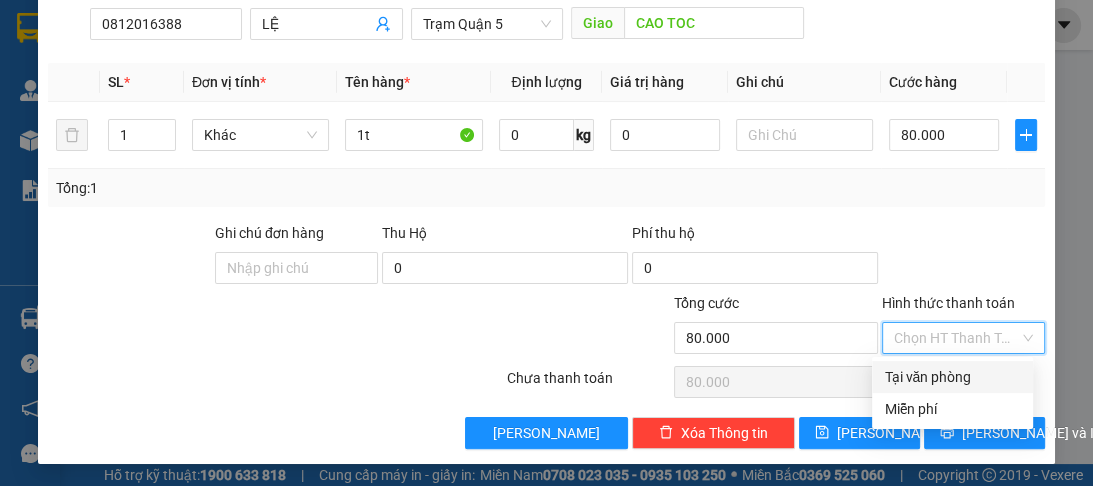 click on "Tại văn phòng" at bounding box center (952, 377) 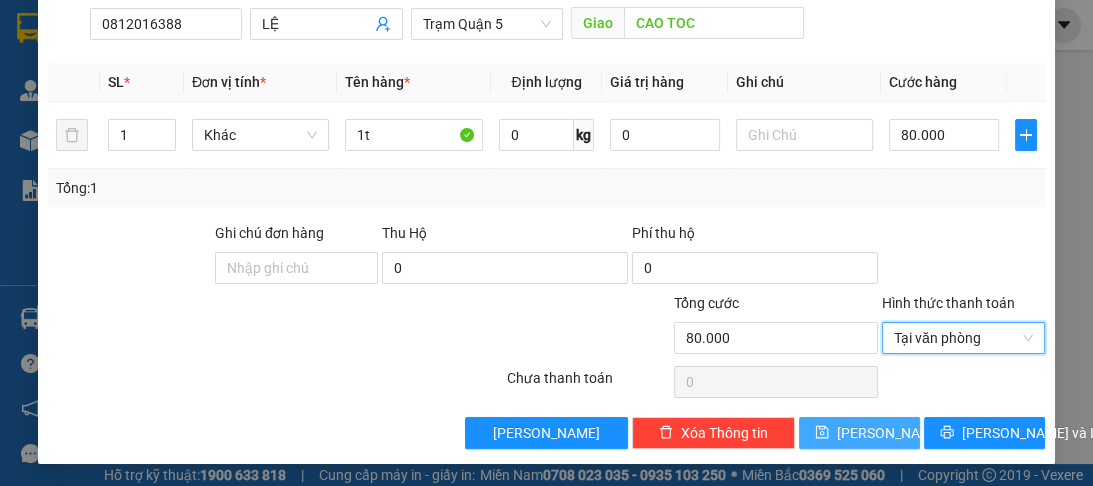 click on "[PERSON_NAME]" at bounding box center (859, 433) 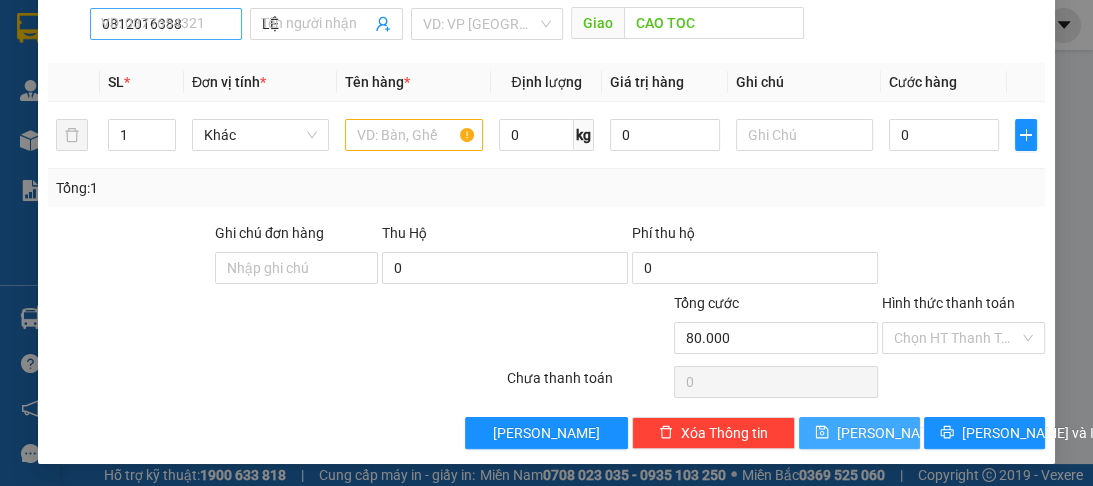 type 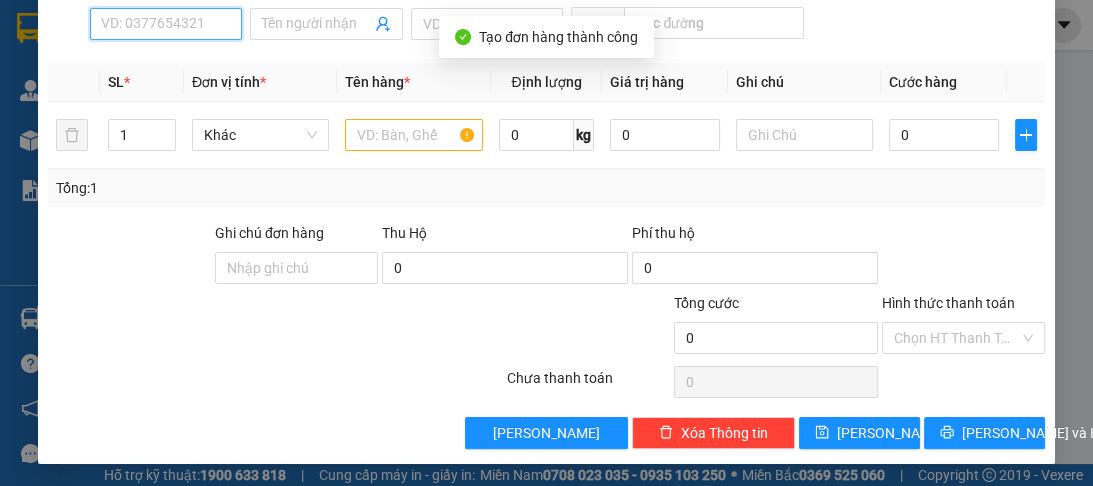 click on "SĐT Người Nhận  *" at bounding box center [166, 24] 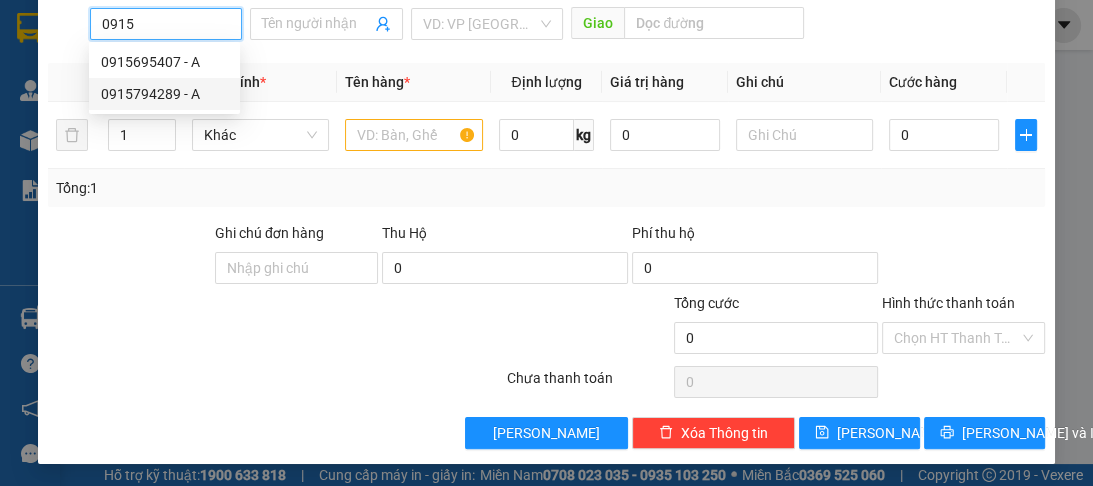 click on "0915794289 - A" at bounding box center (164, 94) 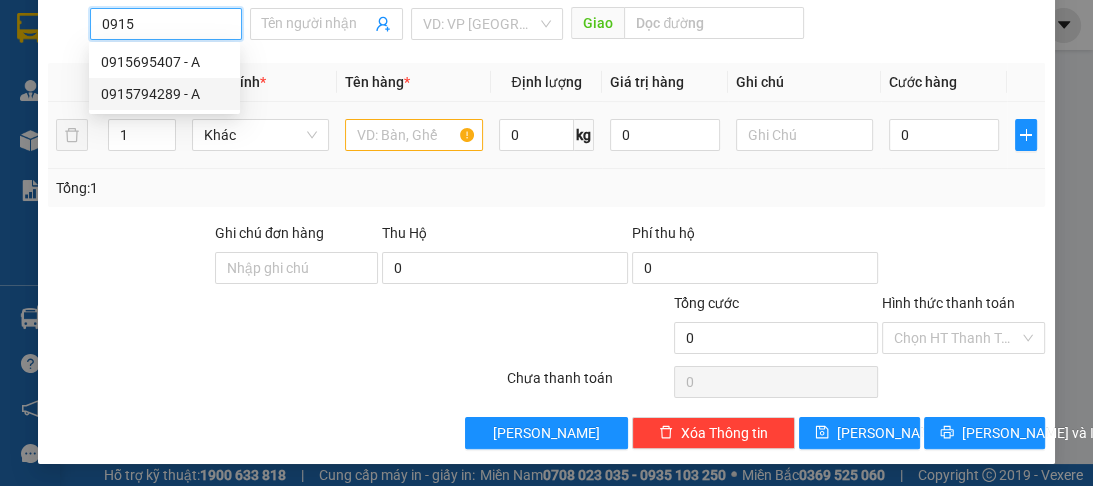 type on "0915794289" 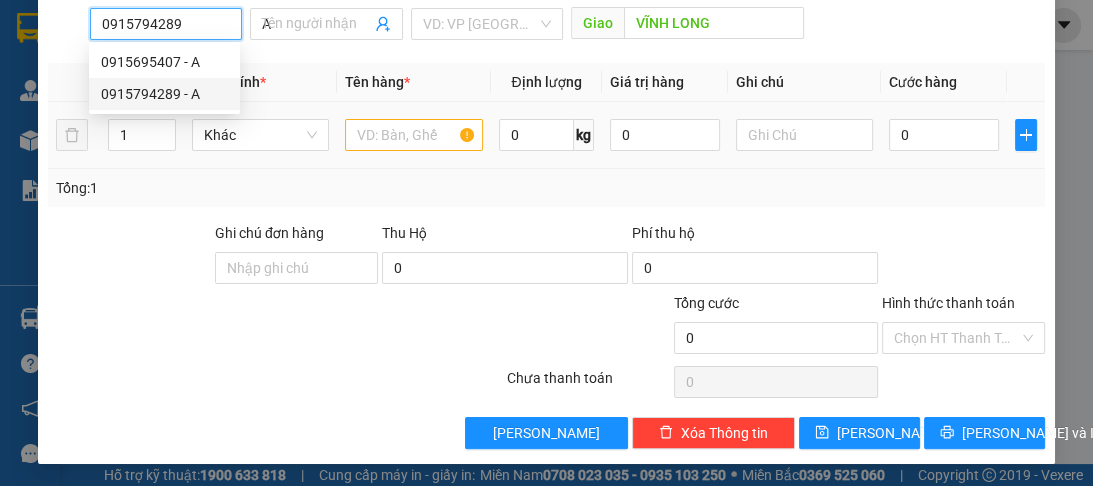 type on "70.000" 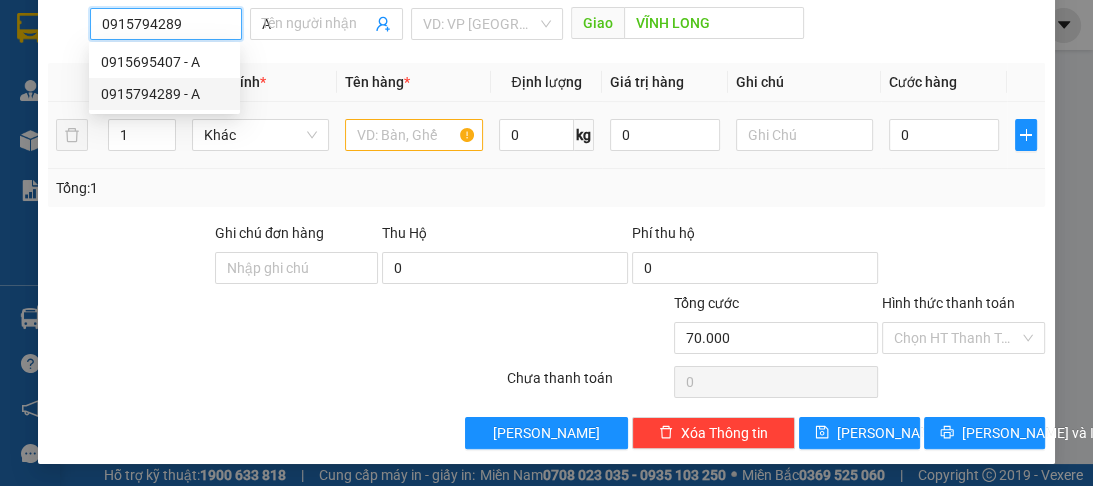 type on "70.000" 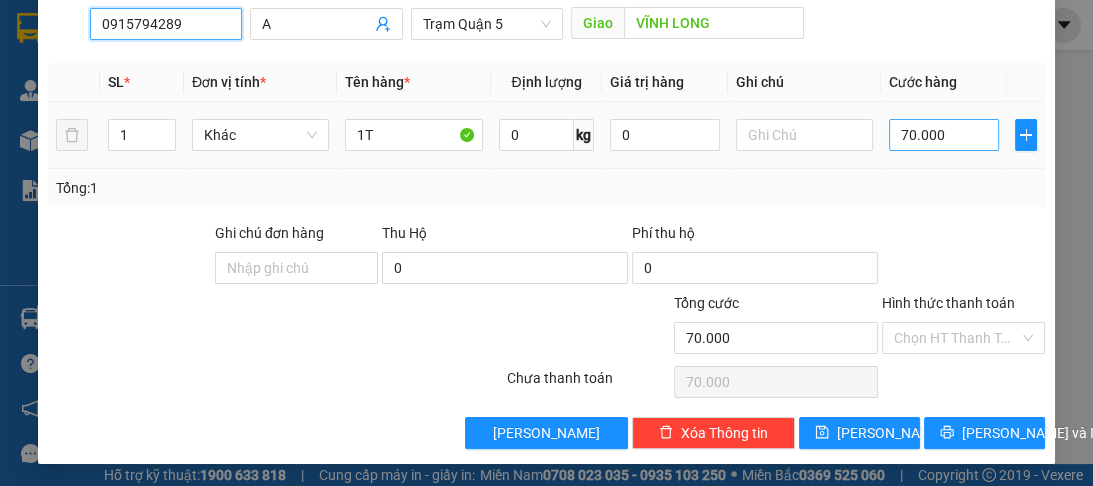 type on "0915794289" 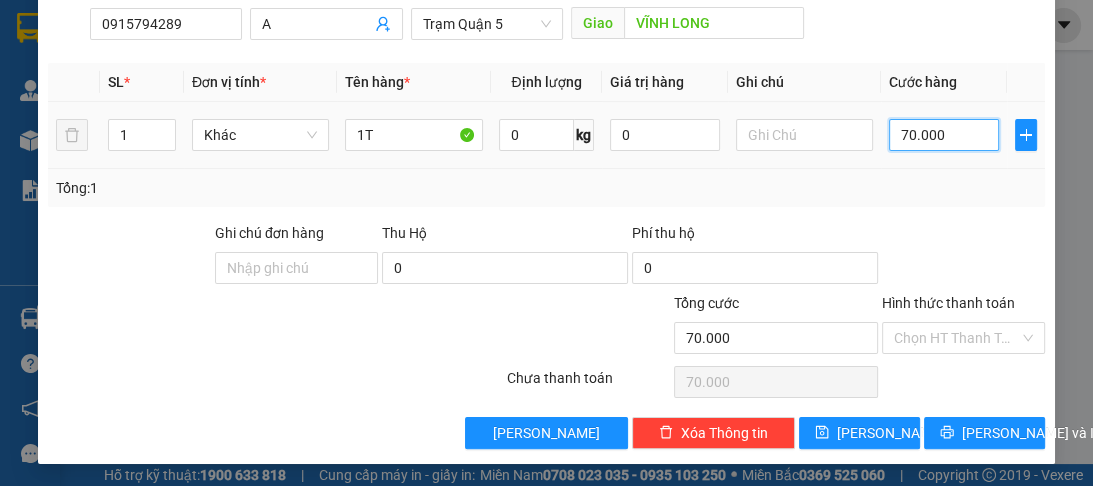click on "70.000" at bounding box center (944, 135) 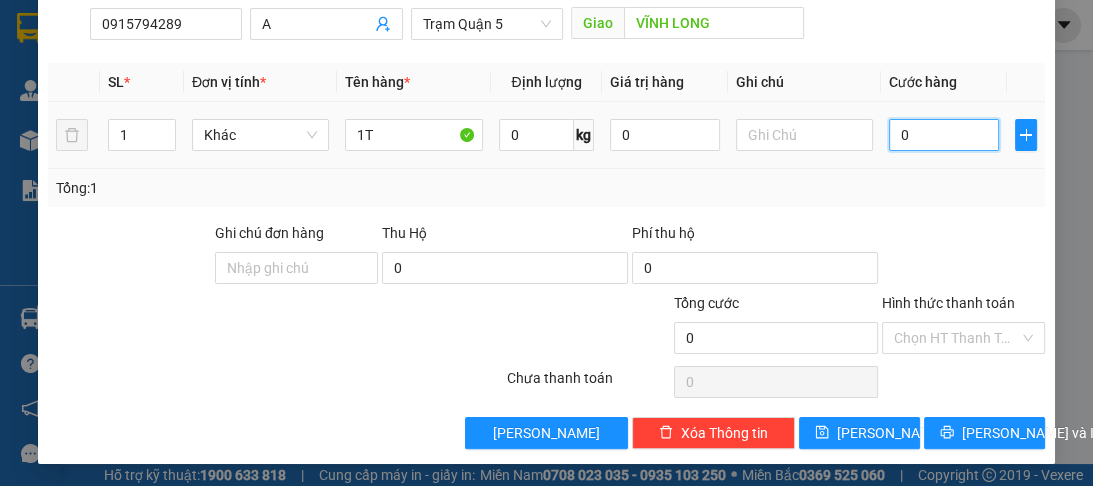 type on "0" 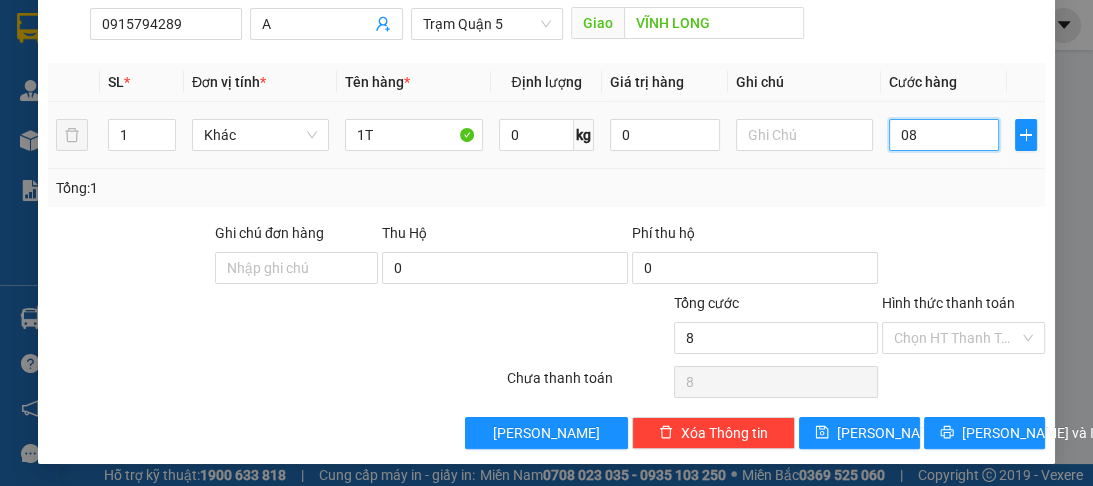 type on "080" 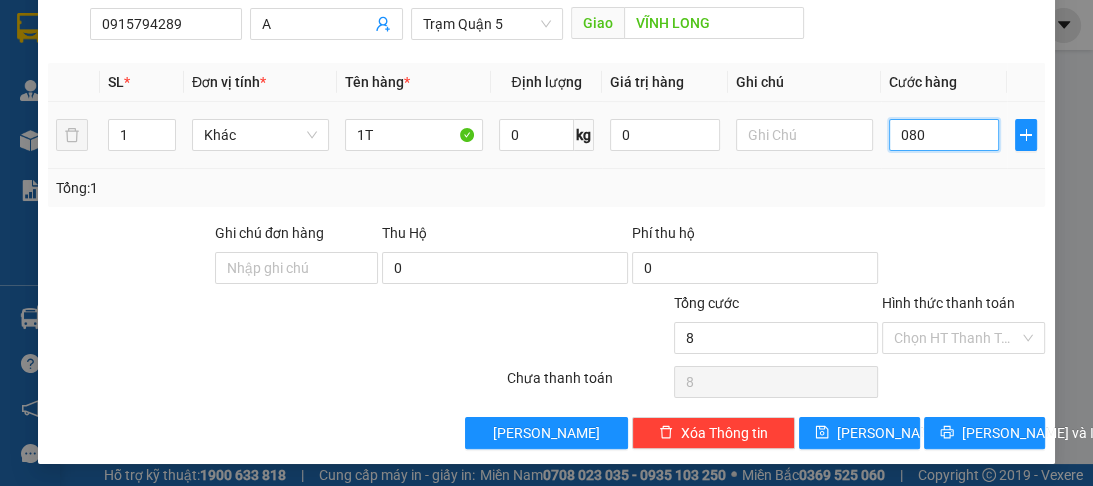 type on "80" 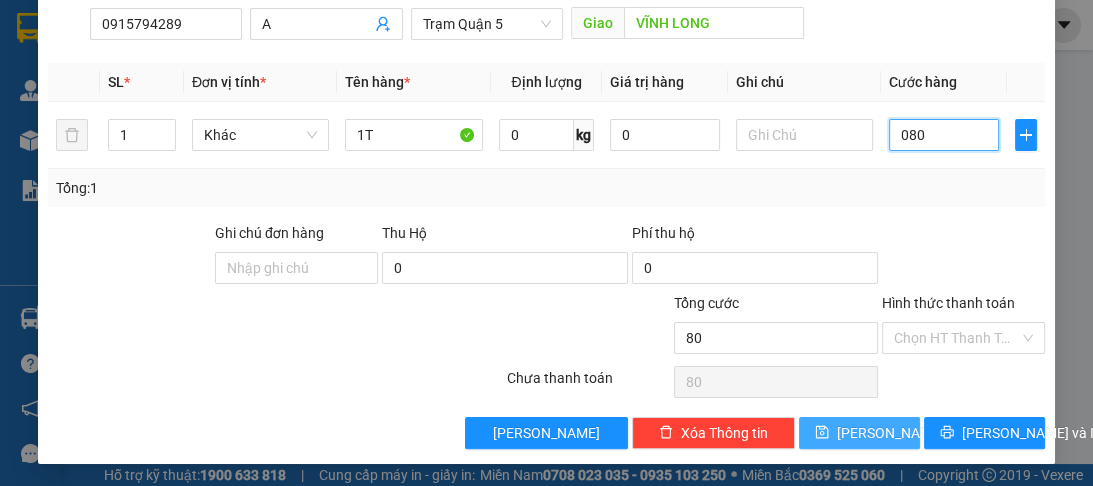 type on "080" 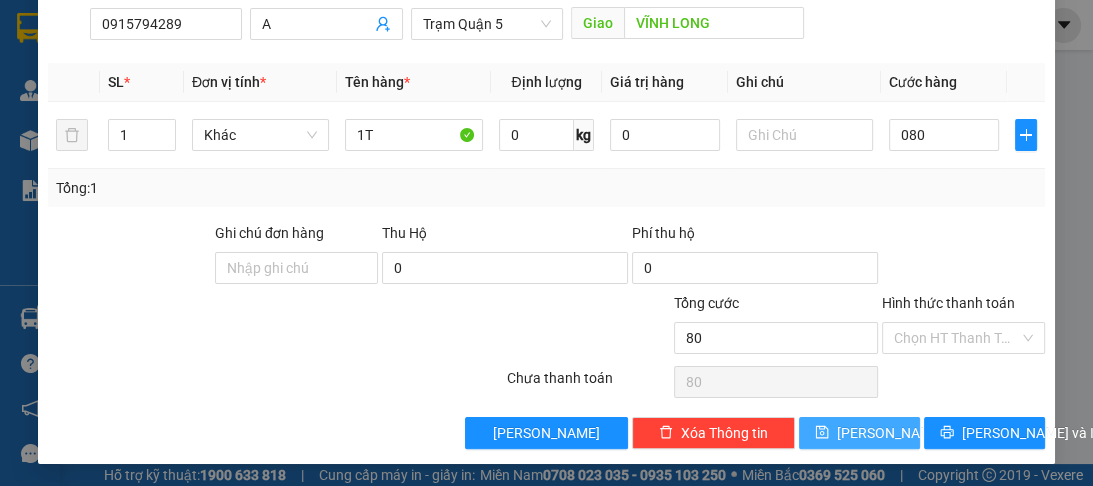 type on "80.000" 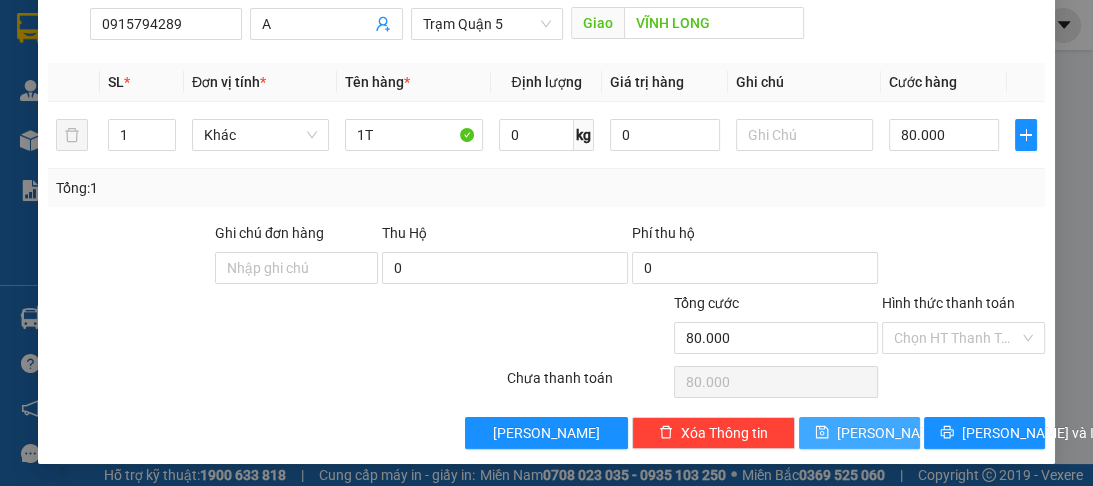 click on "[PERSON_NAME]" at bounding box center [890, 433] 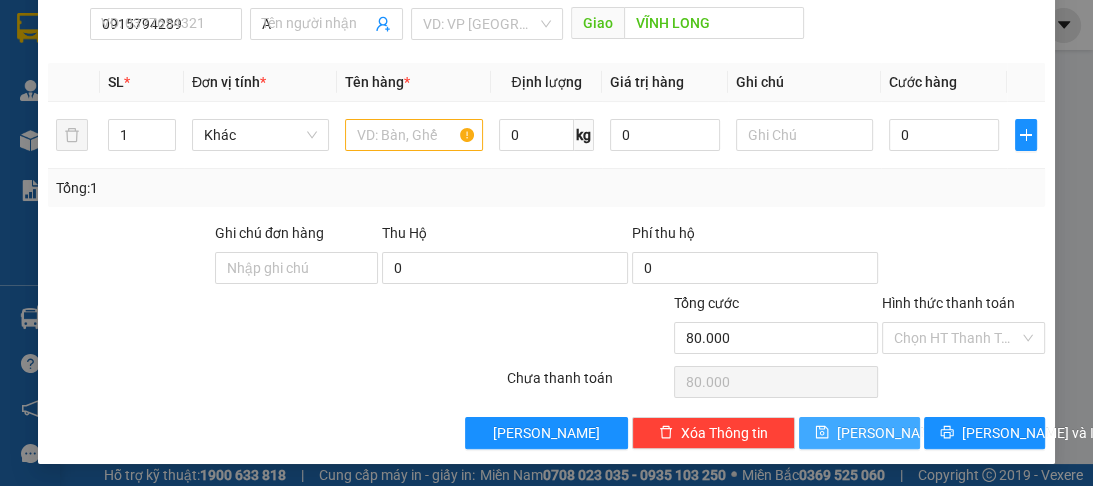 type 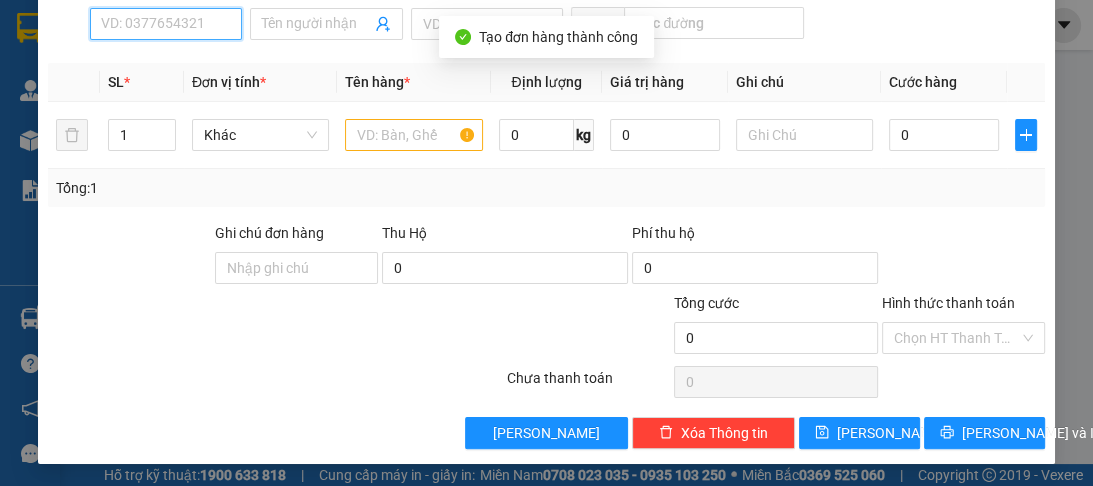 click on "SĐT Người Nhận  *" at bounding box center [166, 24] 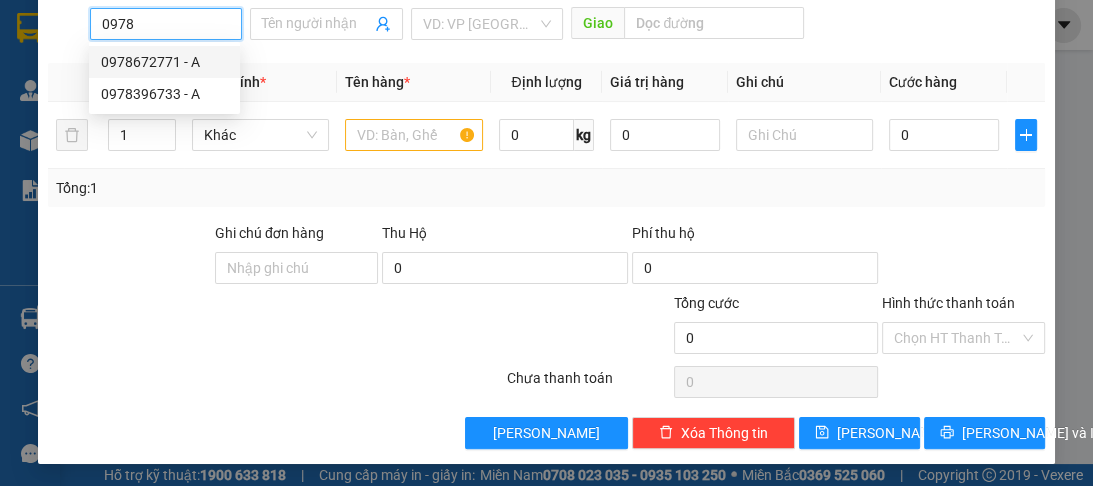 click on "0978672771 - A" at bounding box center [164, 62] 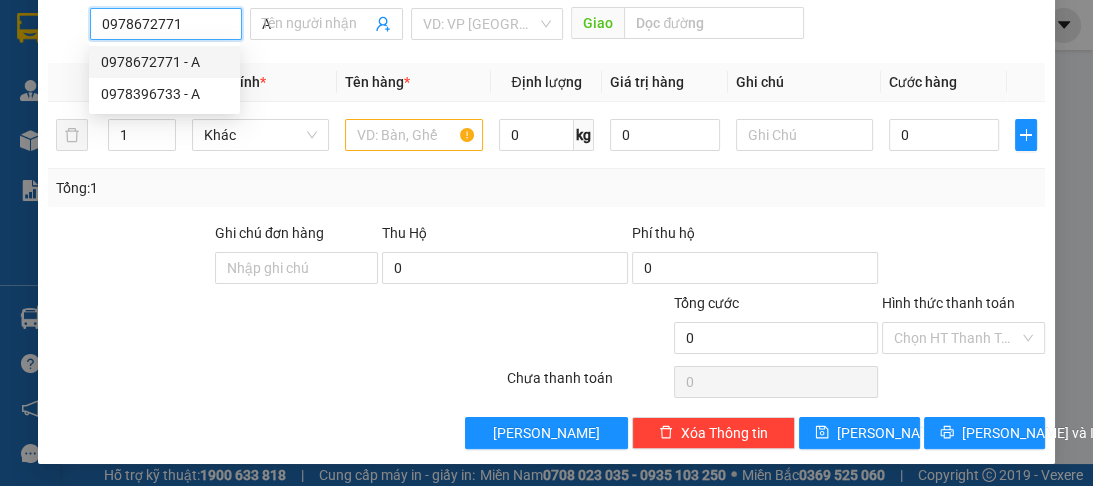 type on "300.000" 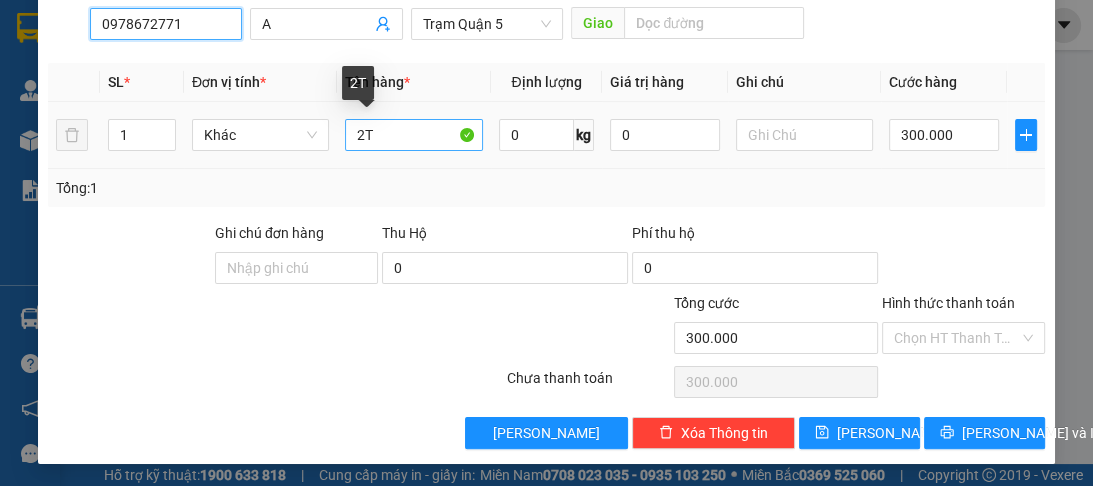 type on "0978672771" 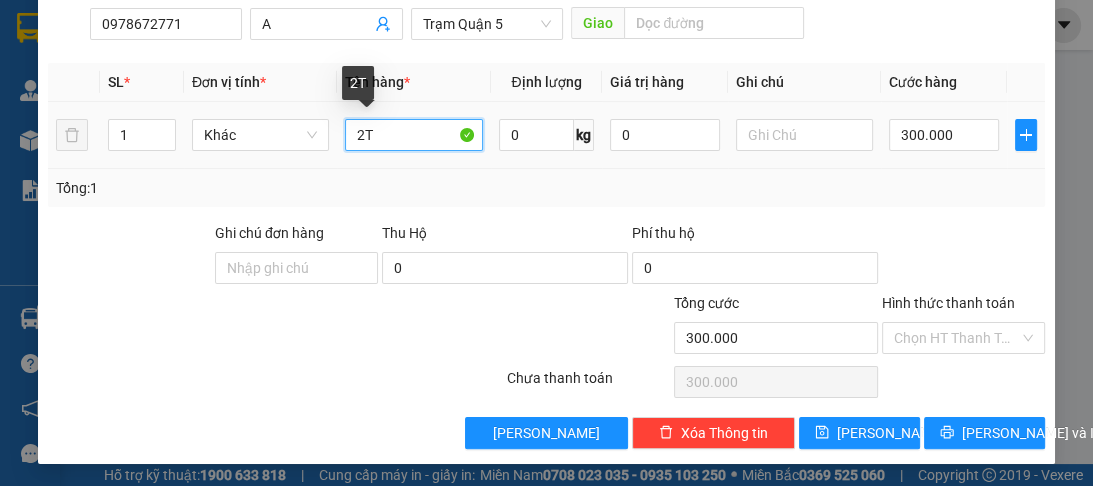 click on "2T" at bounding box center [413, 135] 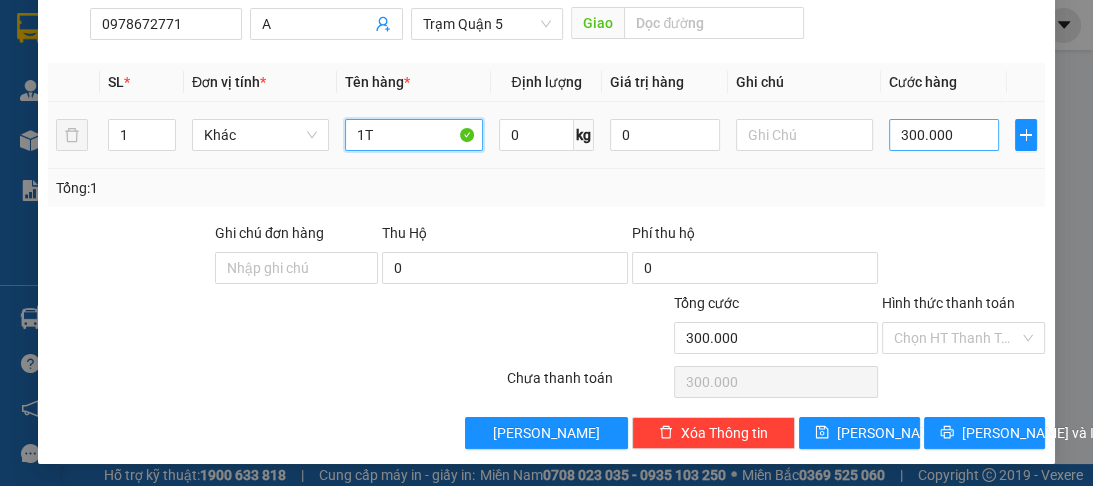 type on "1T" 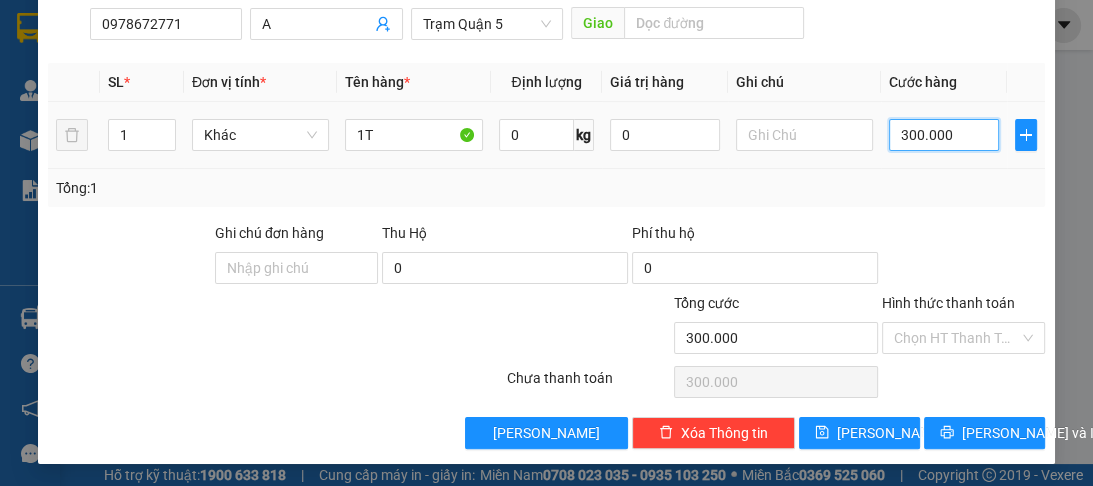 click on "300.000" at bounding box center [944, 135] 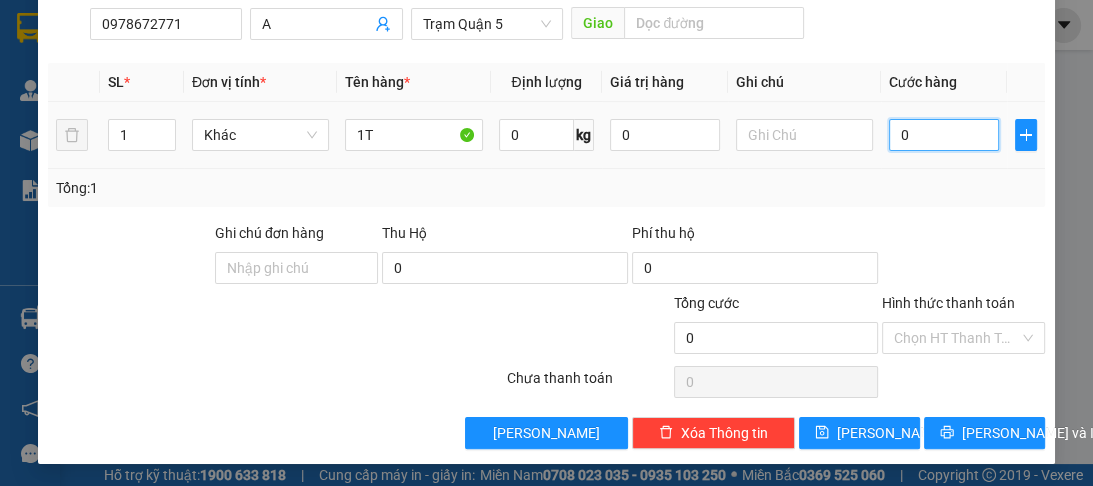 type on "0" 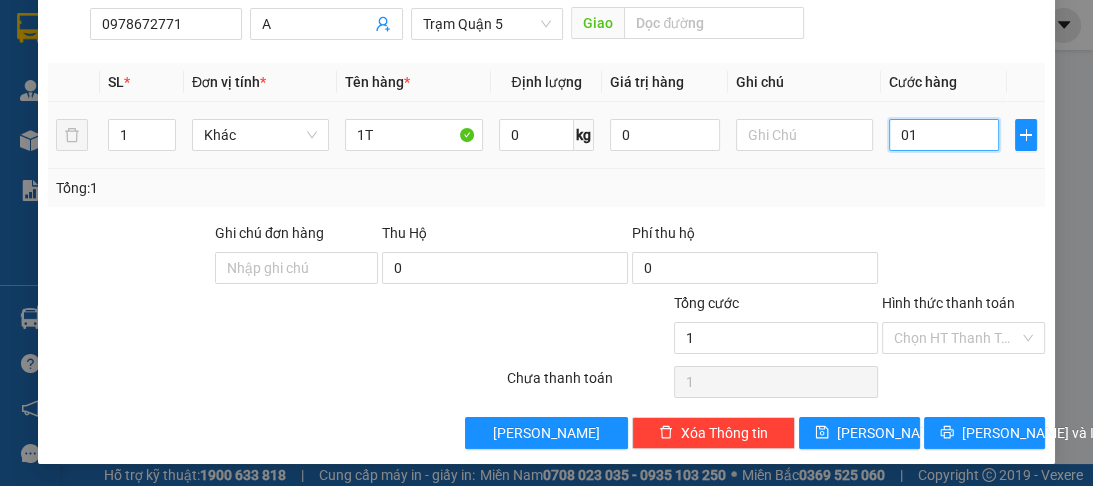 type on "10" 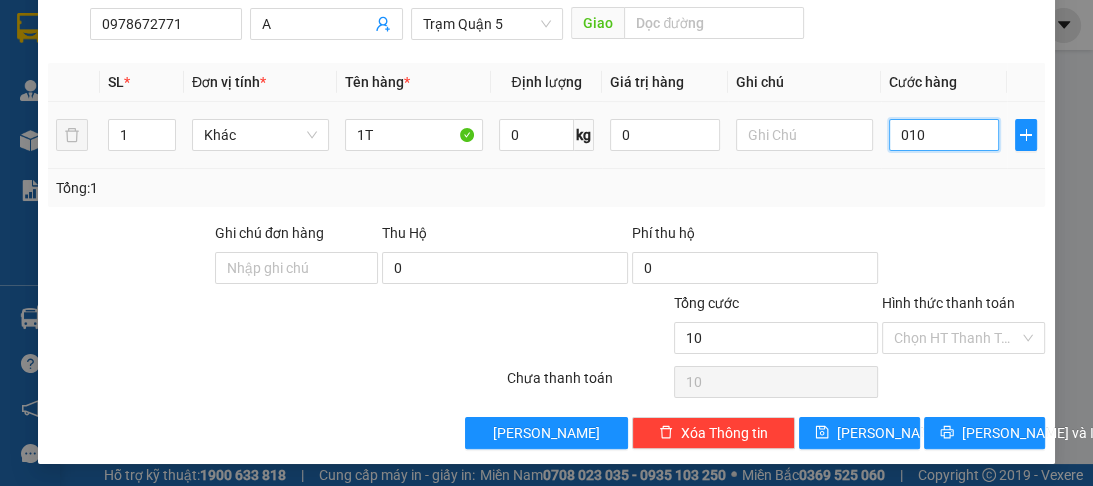 type on "100" 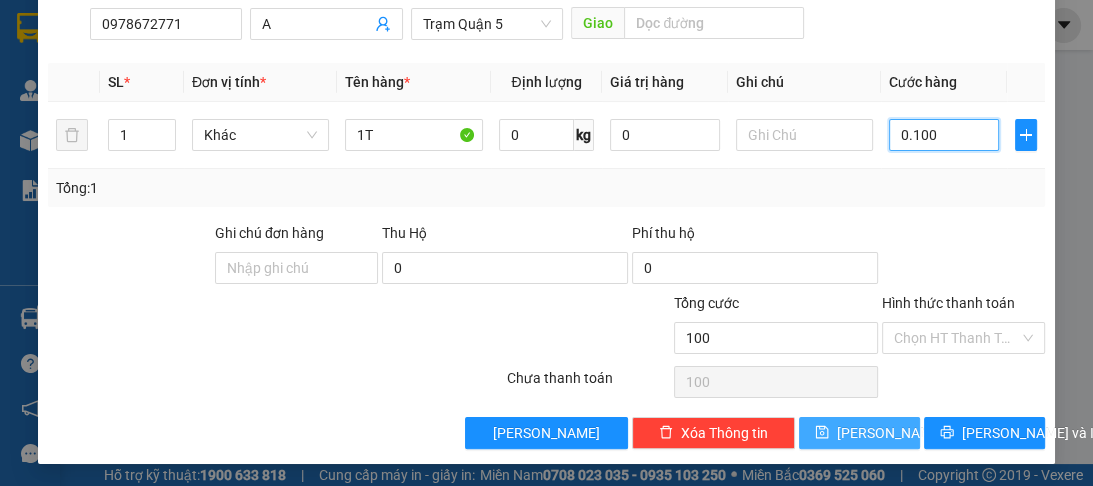 type on "0.100" 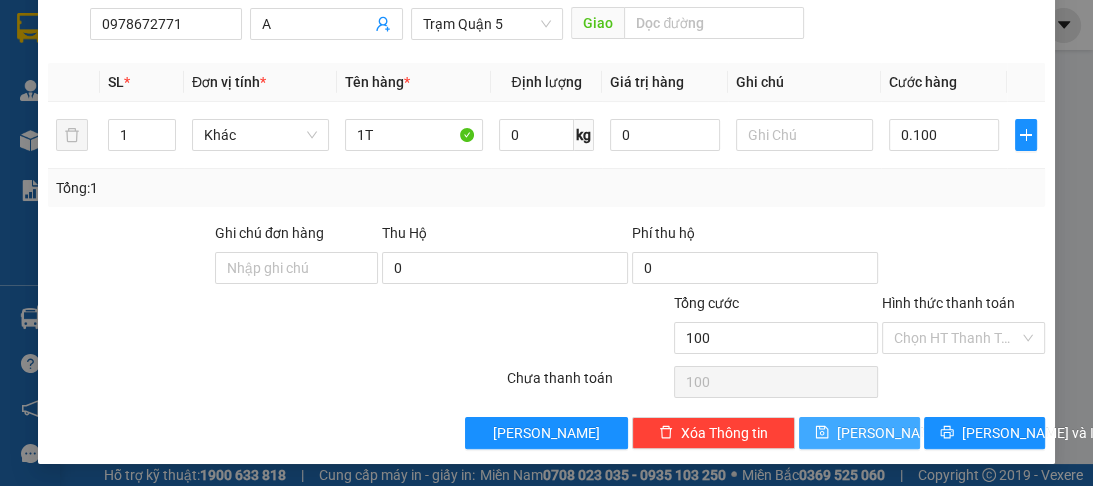 type on "100.000" 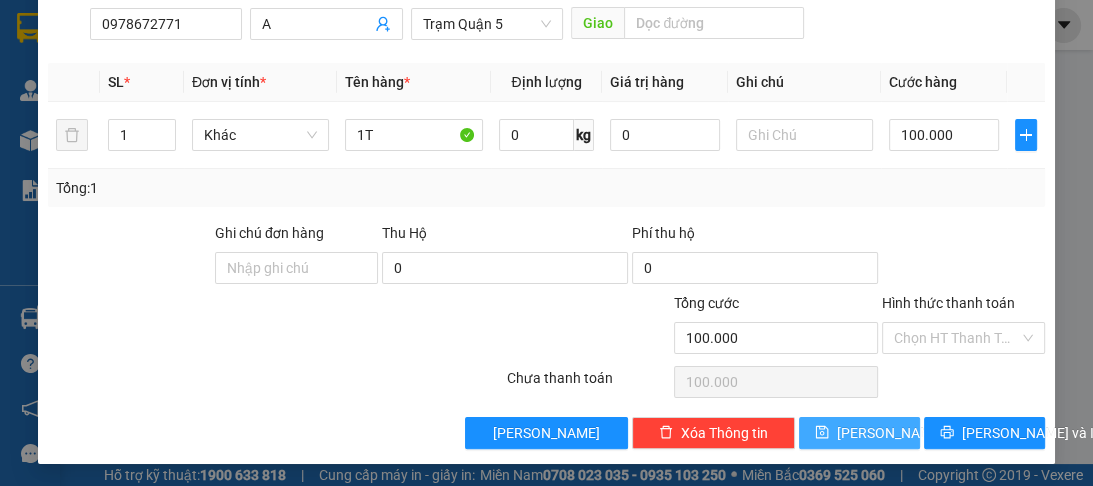 click on "[PERSON_NAME]" at bounding box center (890, 433) 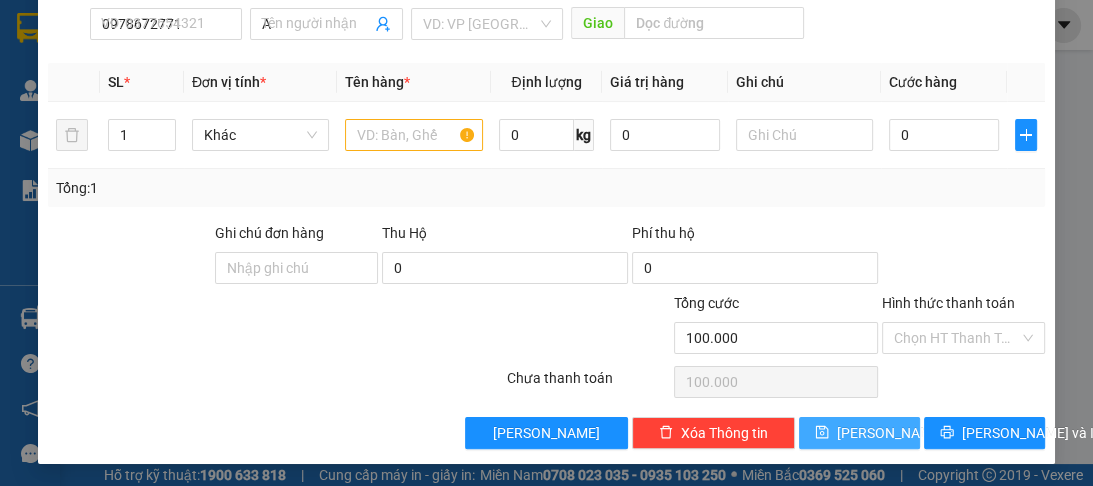 type 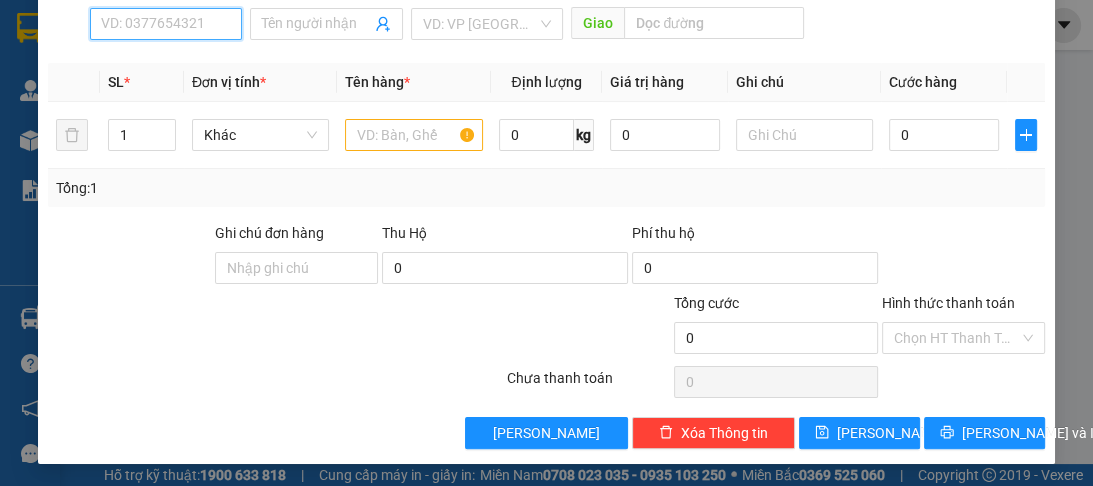 click on "SĐT Người Nhận  *" at bounding box center [166, 24] 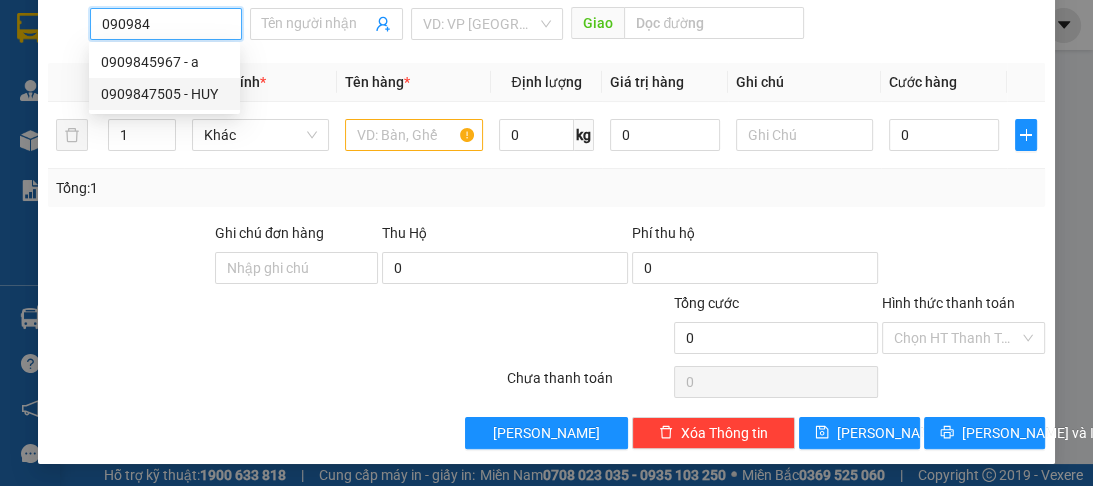 click on "0909847505 - HUY" at bounding box center (164, 94) 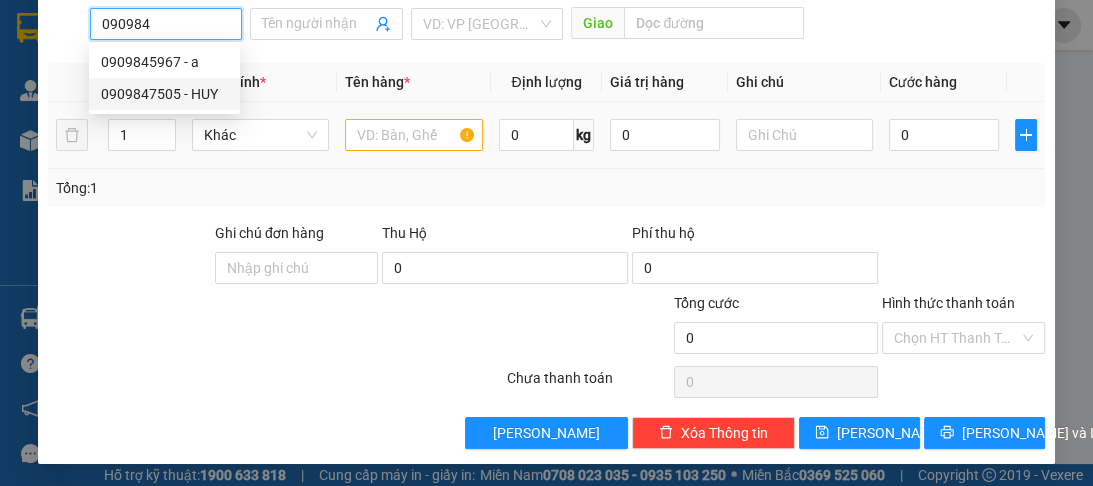 type on "0909847505" 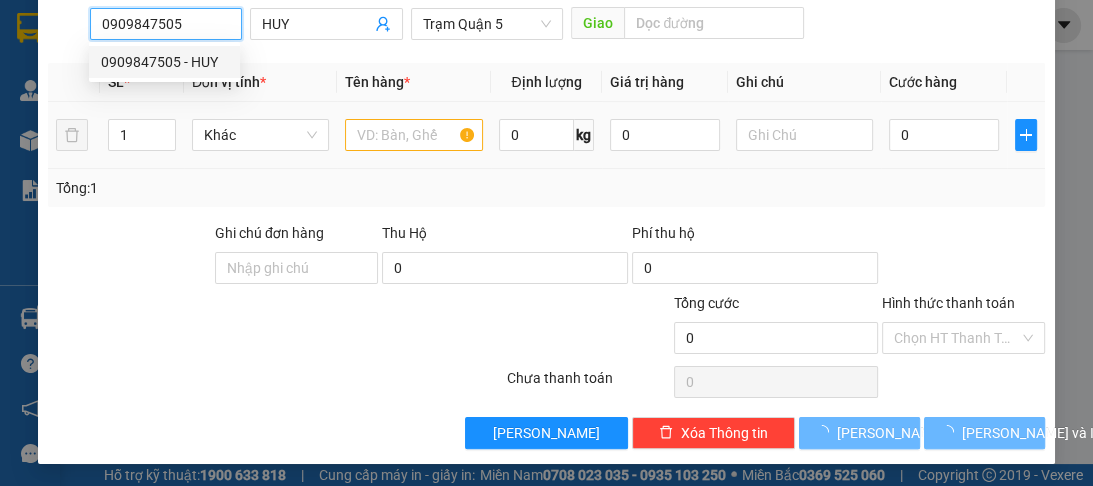 type on "30.000" 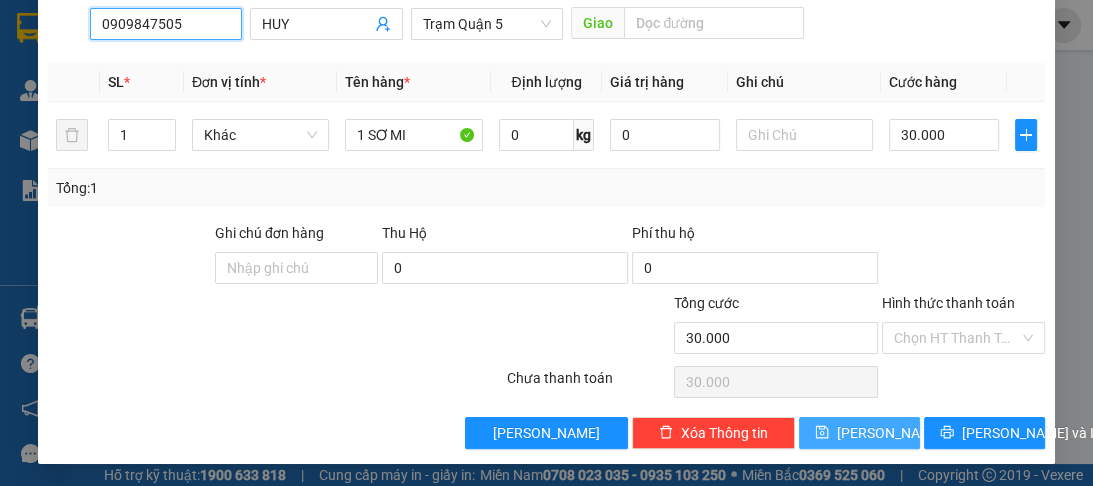 type on "0909847505" 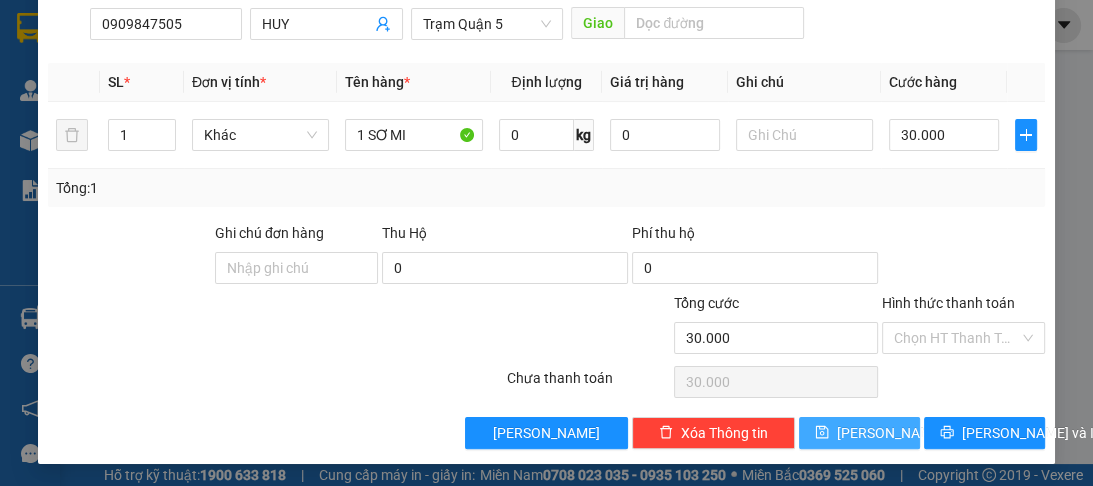 click on "[PERSON_NAME]" at bounding box center (890, 433) 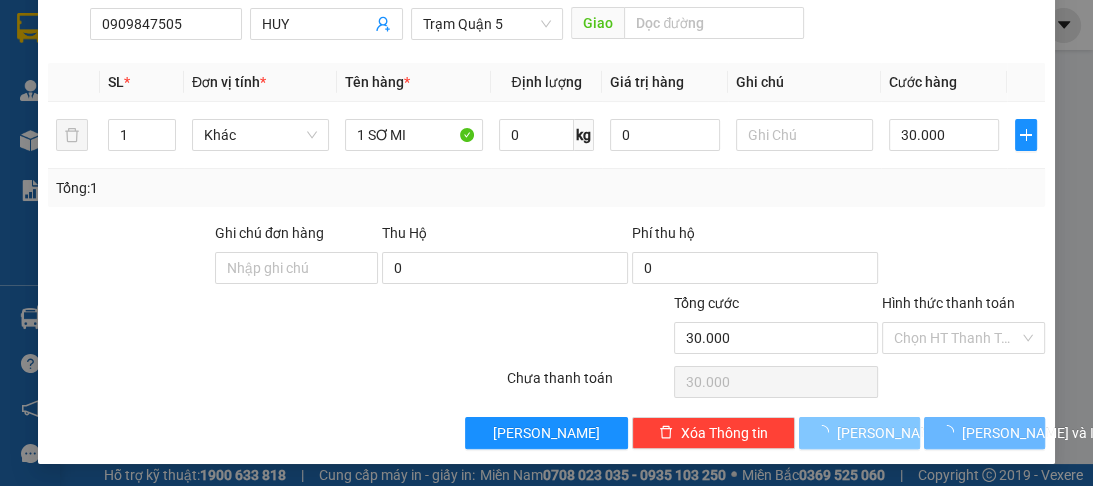 type 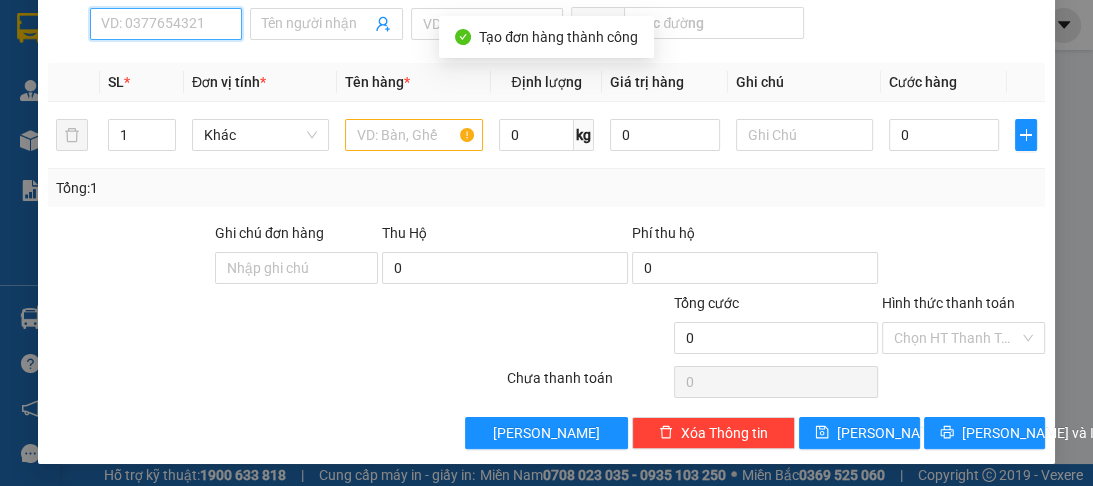 click on "SĐT Người Nhận  *" at bounding box center [166, 24] 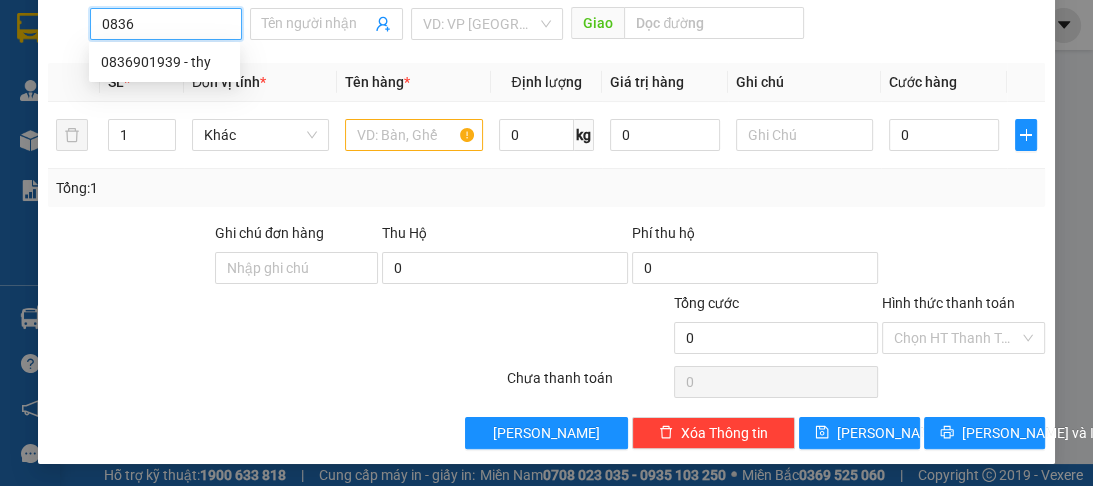 drag, startPoint x: 141, startPoint y: 60, endPoint x: 324, endPoint y: 88, distance: 185.12968 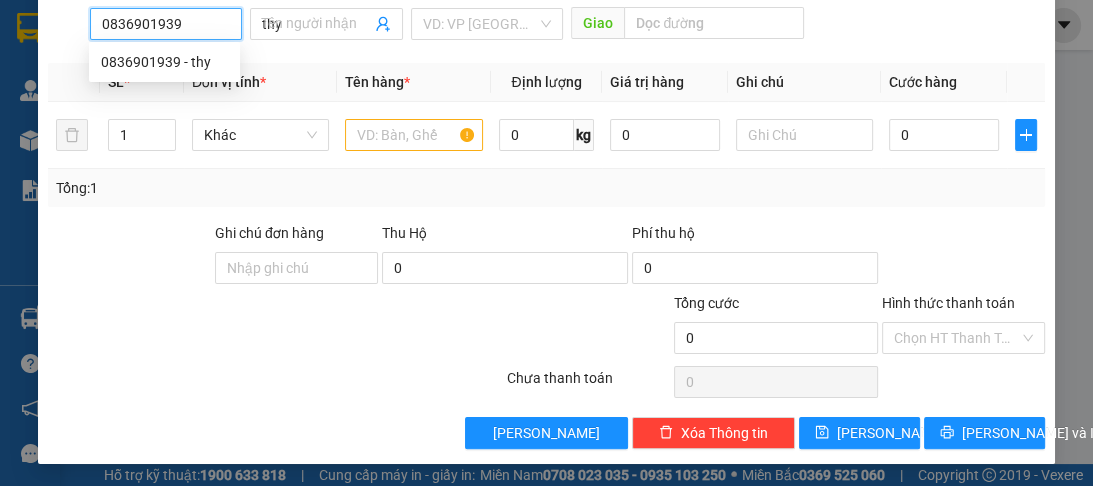 type on "80.000" 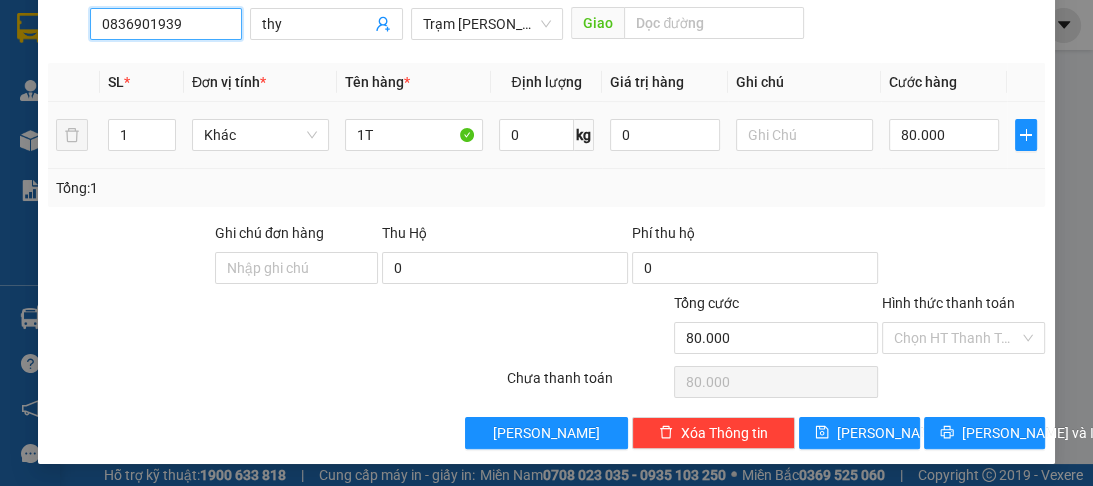 type on "0836901939" 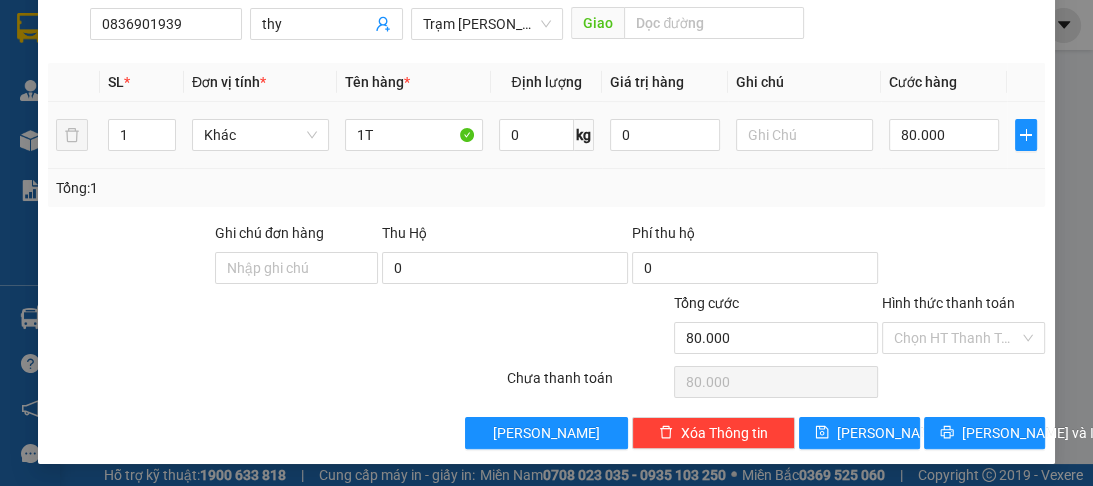 click on "1T" at bounding box center (413, 135) 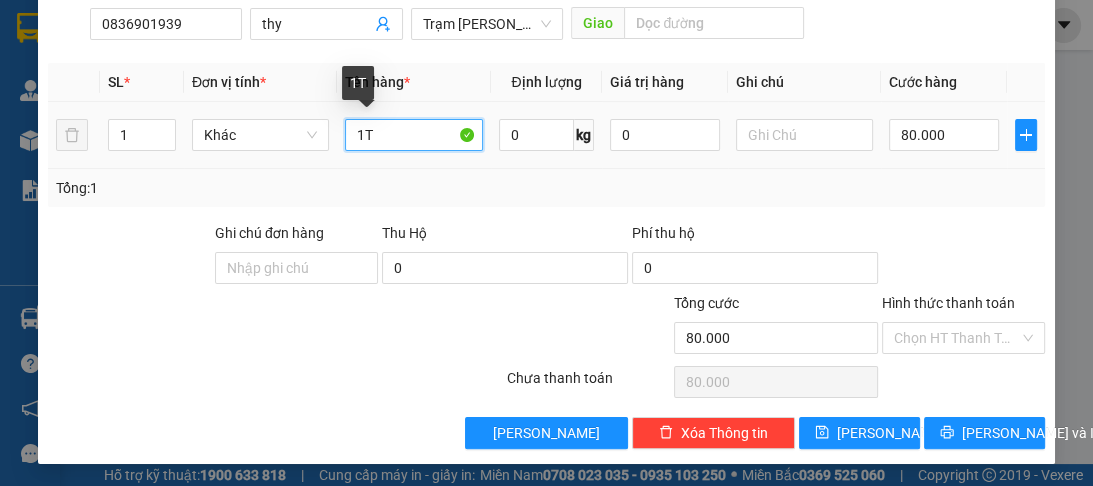 click on "1T" at bounding box center (413, 135) 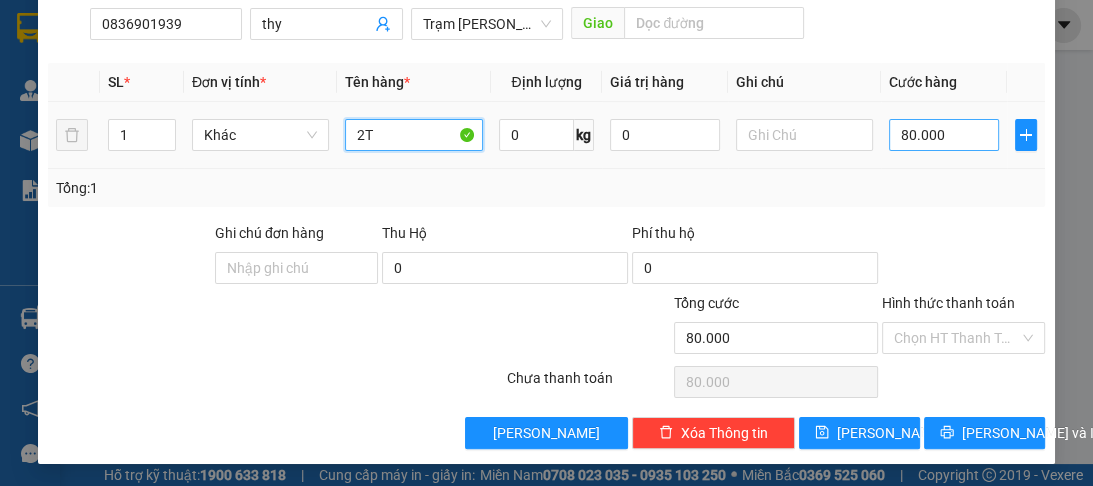 type on "2T" 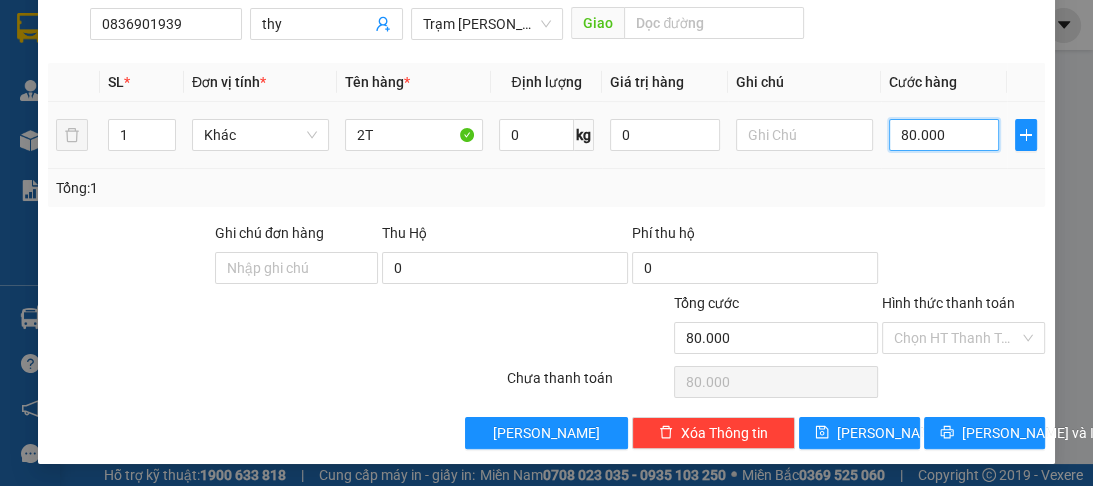 click on "80.000" at bounding box center [944, 135] 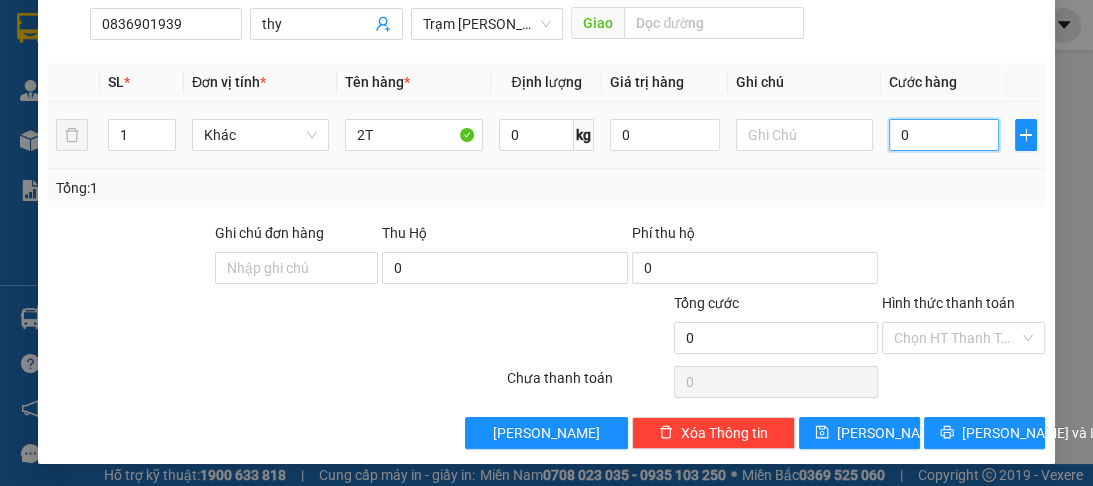 type on "0" 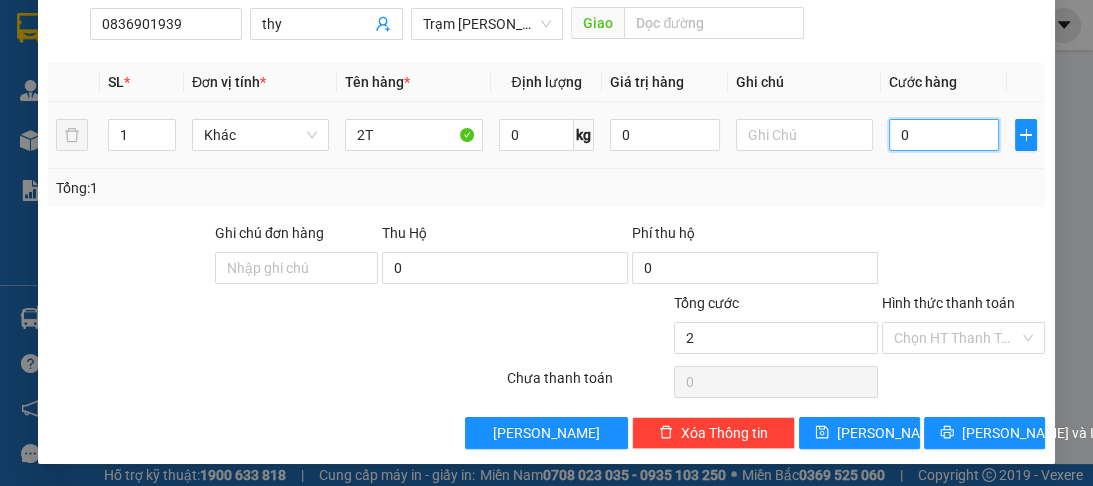 type on "2" 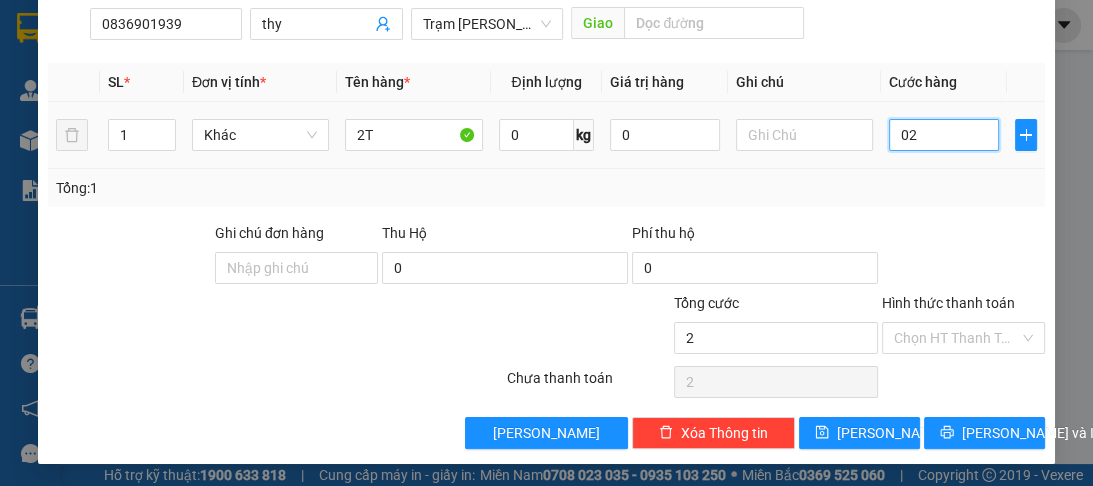 type on "020" 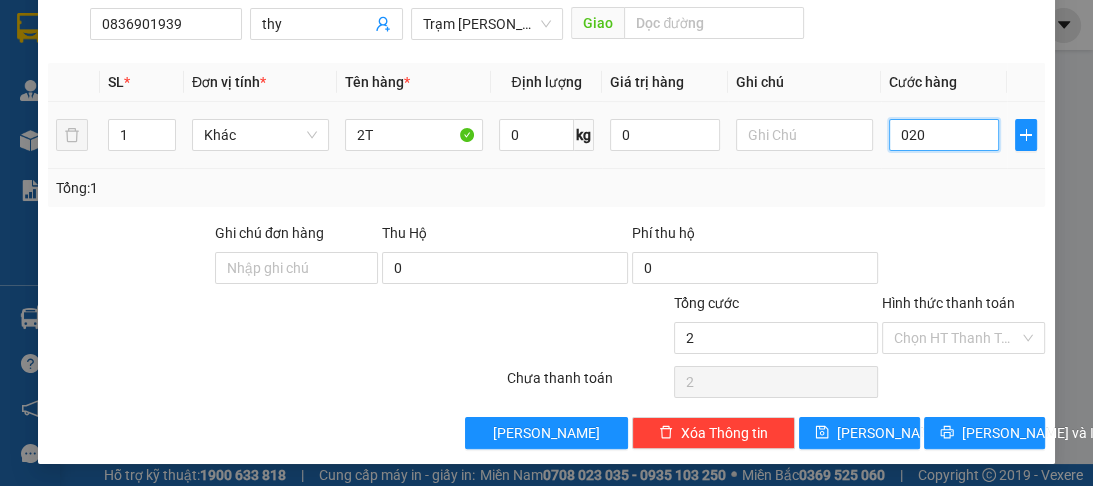 type on "20" 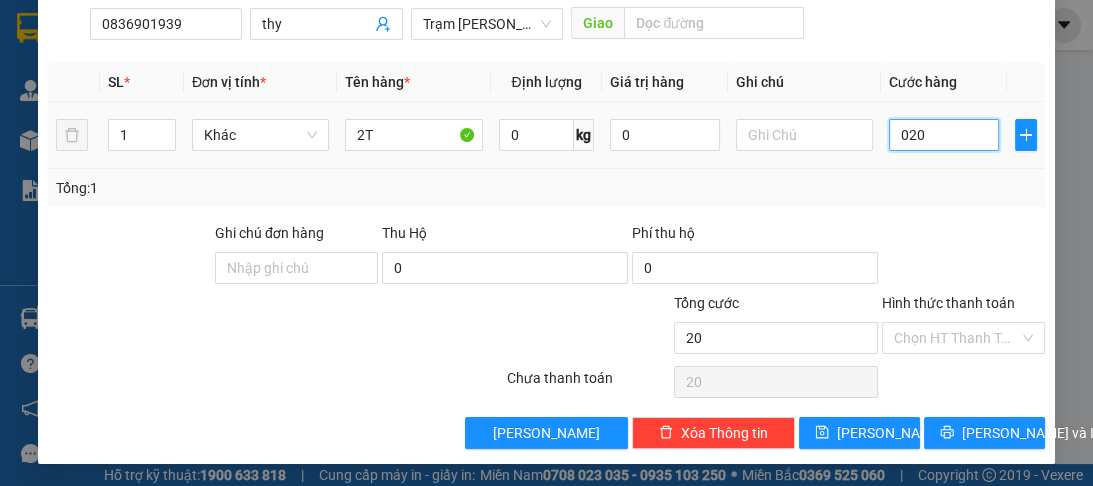 type on "0.200" 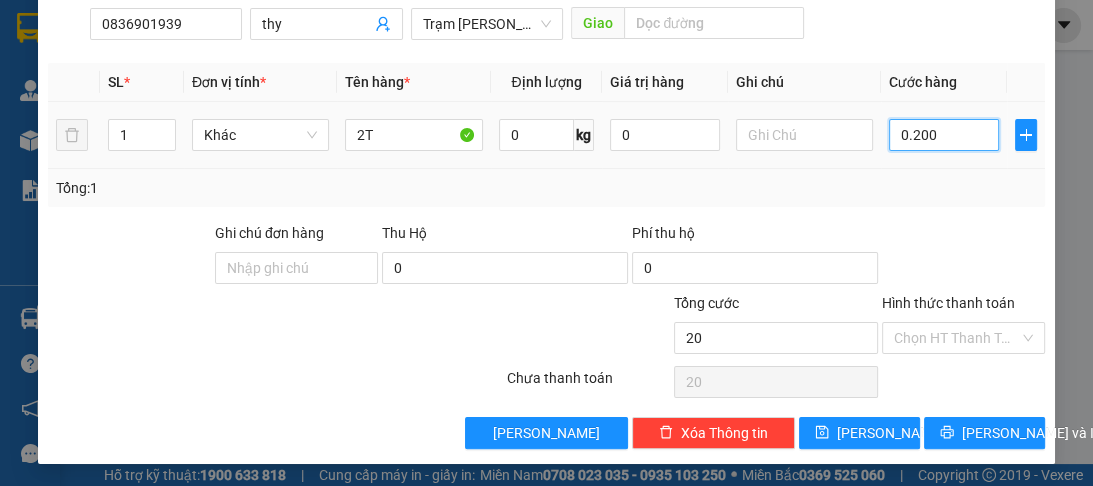 type on "200" 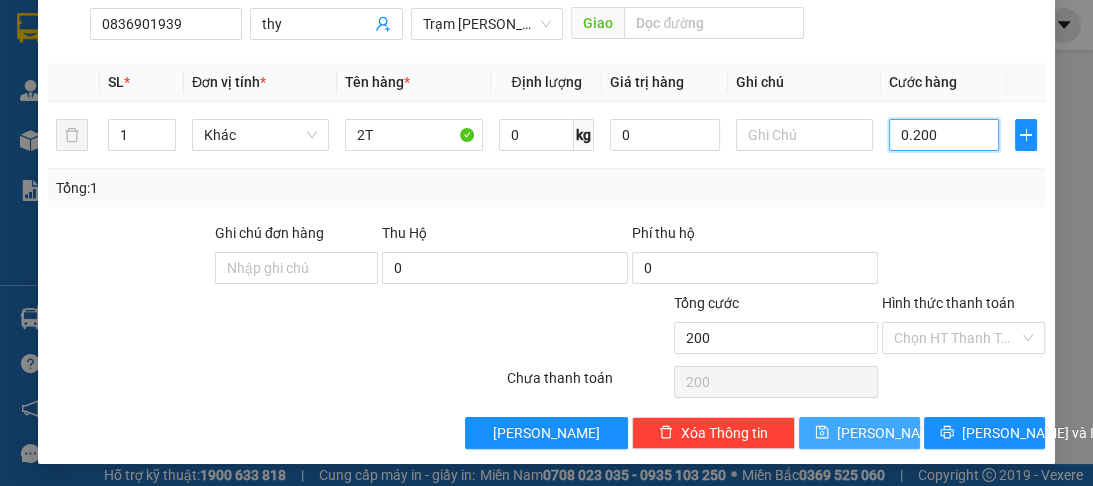 type on "0.200" 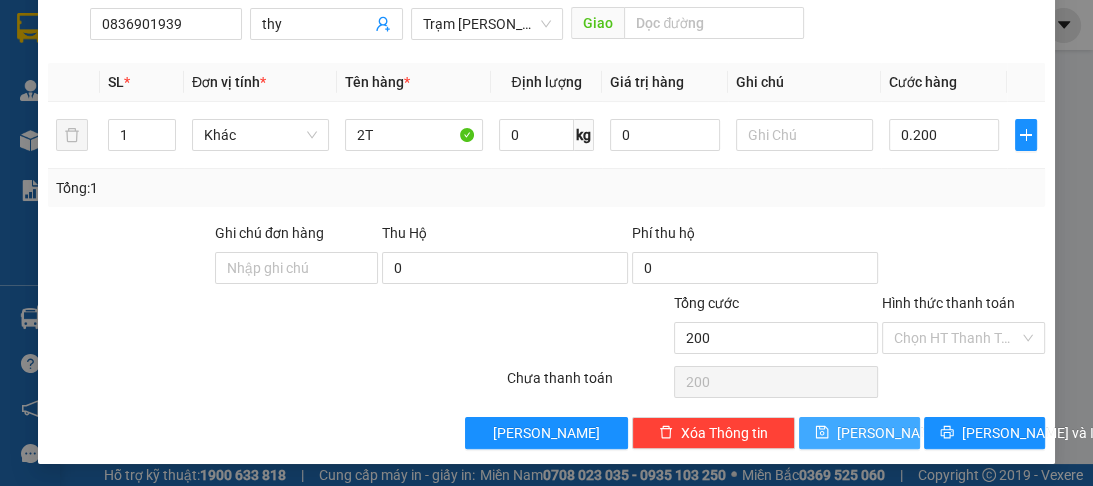 type on "200.000" 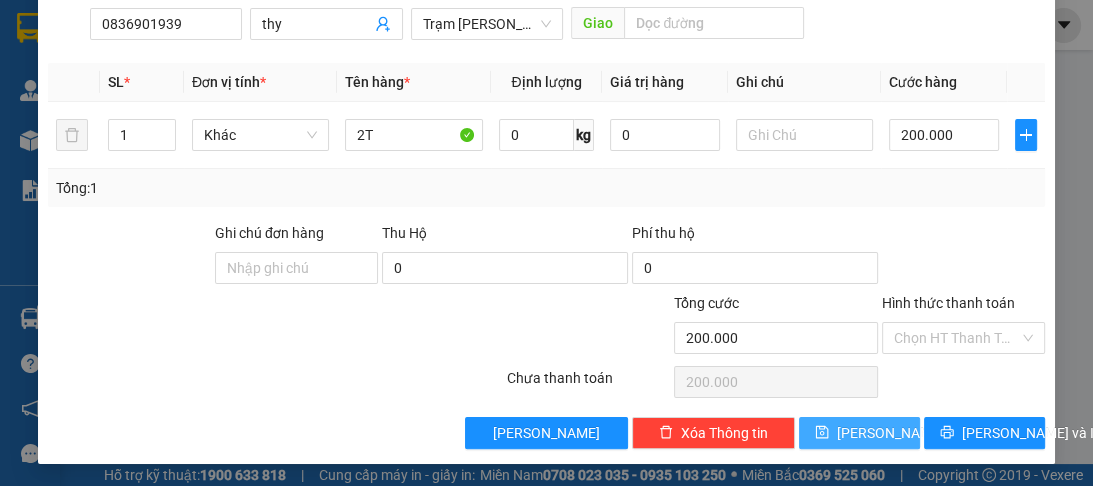 click on "[PERSON_NAME]" at bounding box center (890, 433) 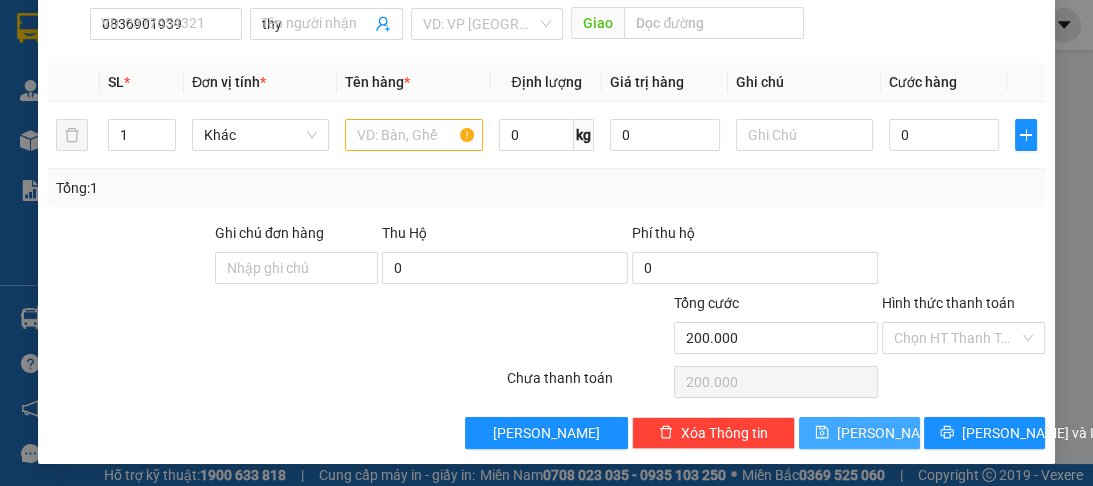 type 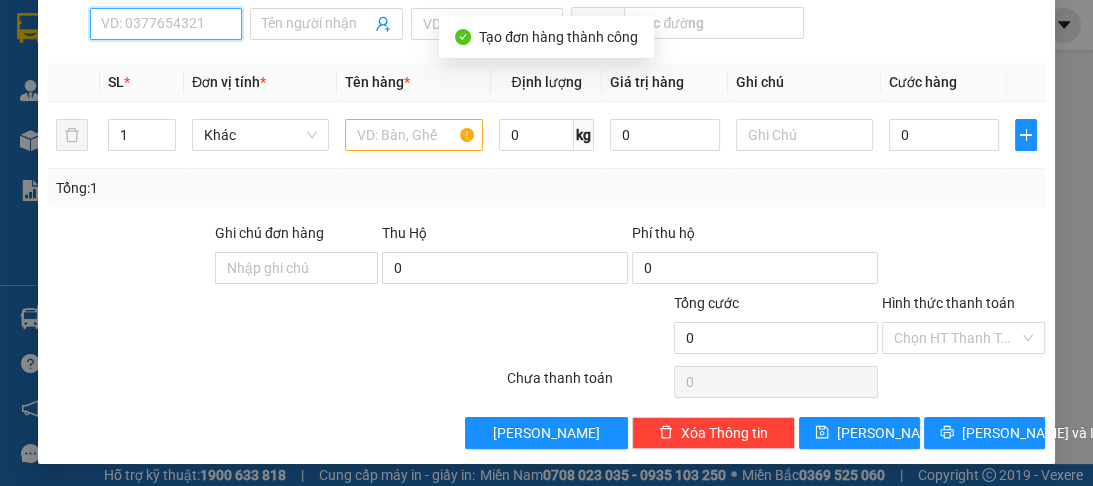 click on "SĐT Người Nhận  *" at bounding box center [166, 24] 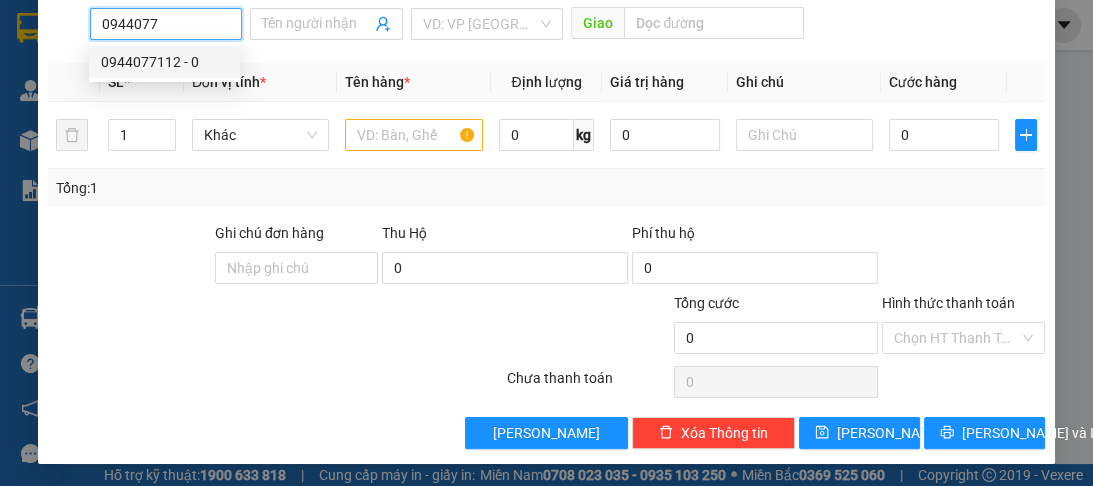 click on "0944077112 - 0" at bounding box center (164, 62) 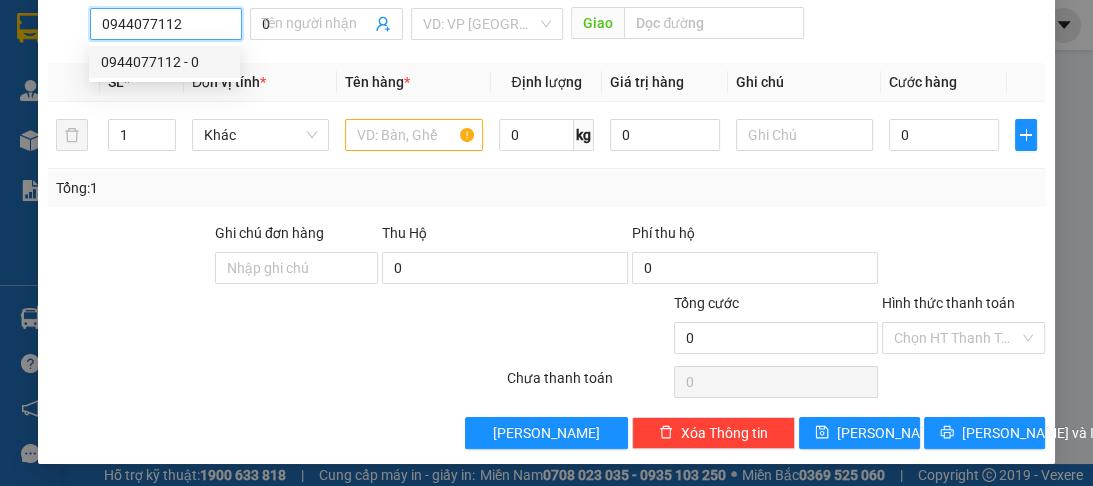 type on "80.000" 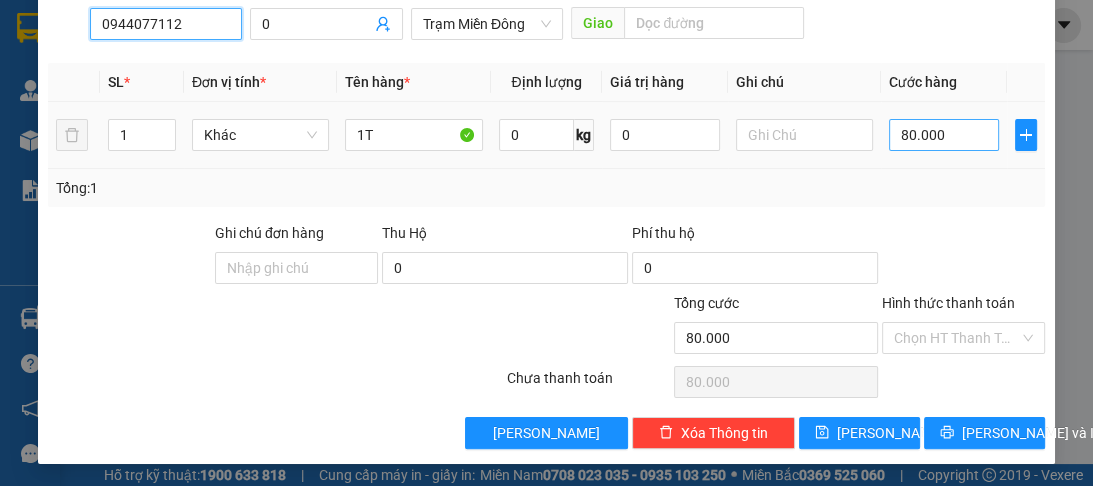 type on "0944077112" 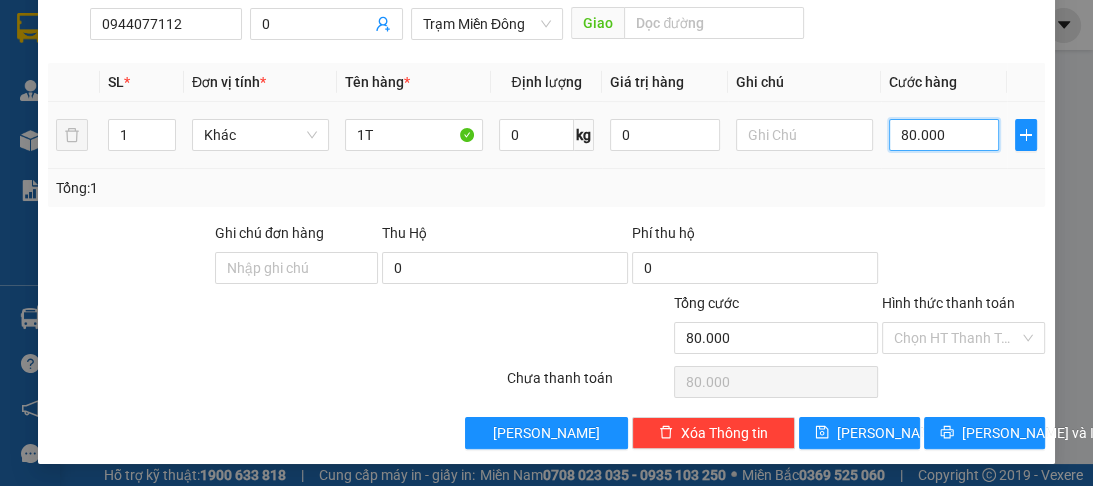 click on "80.000" at bounding box center (944, 135) 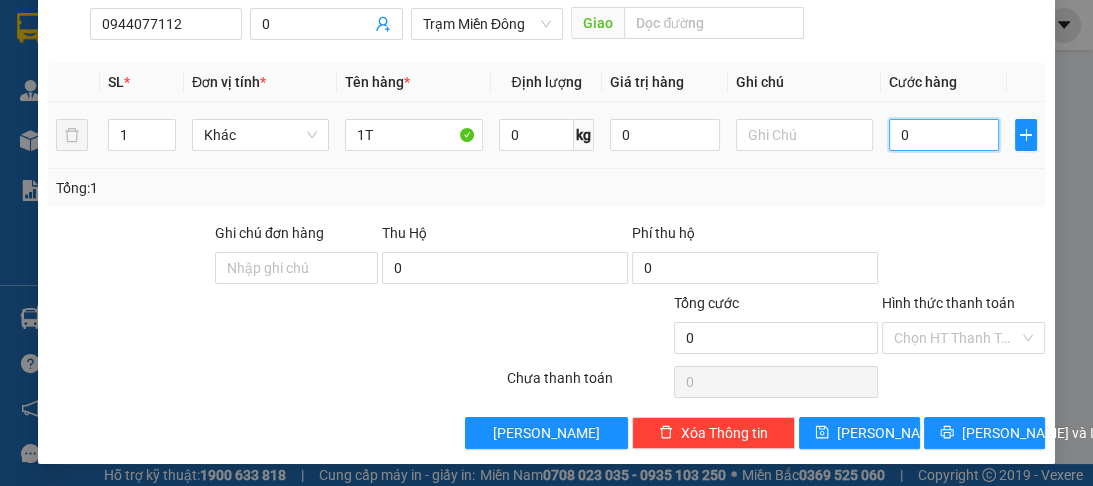 type on "0" 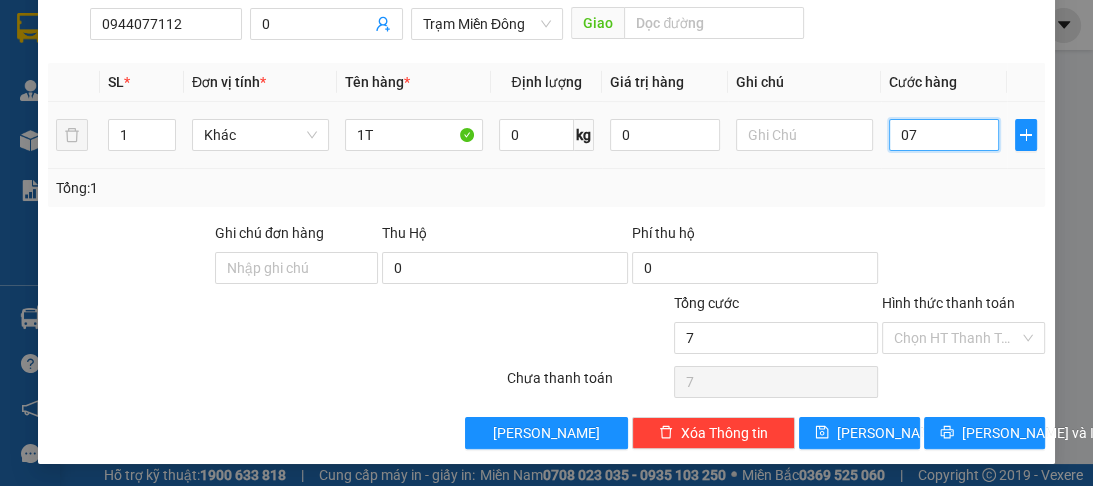 type on "070" 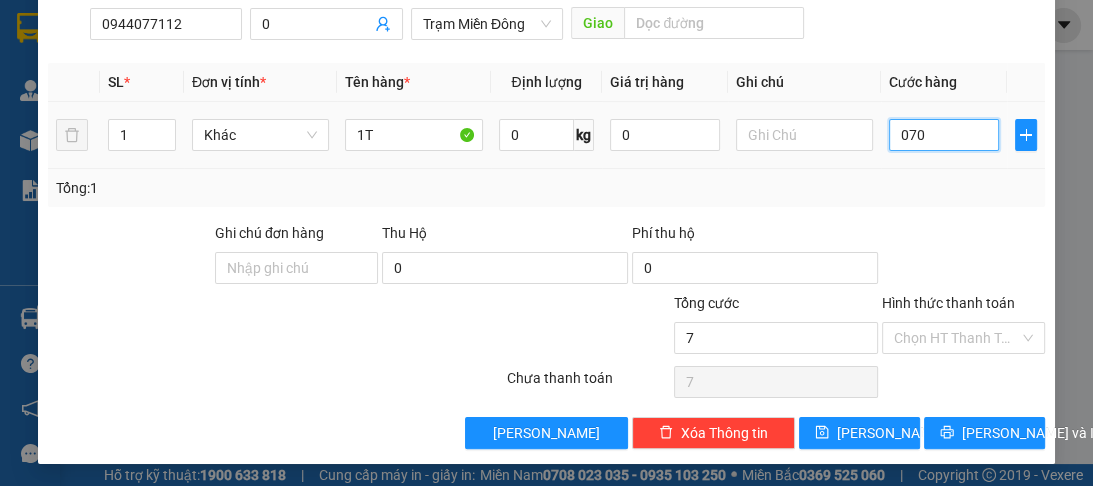 type on "70" 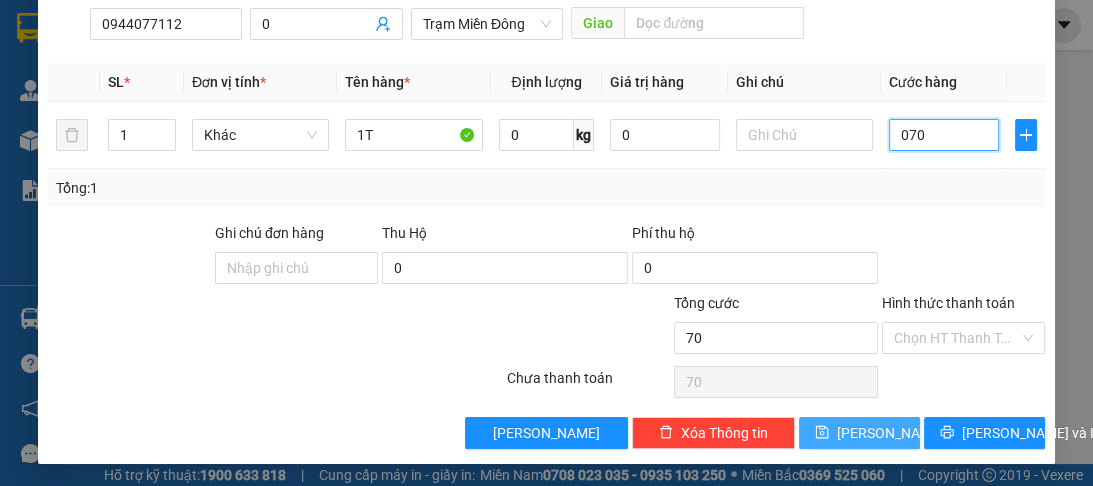 type on "070" 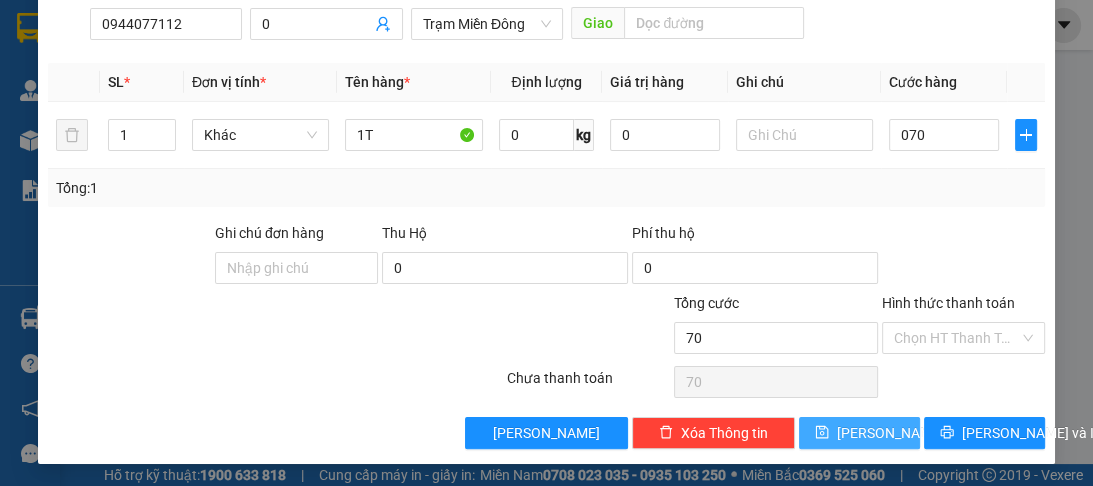 type on "70.000" 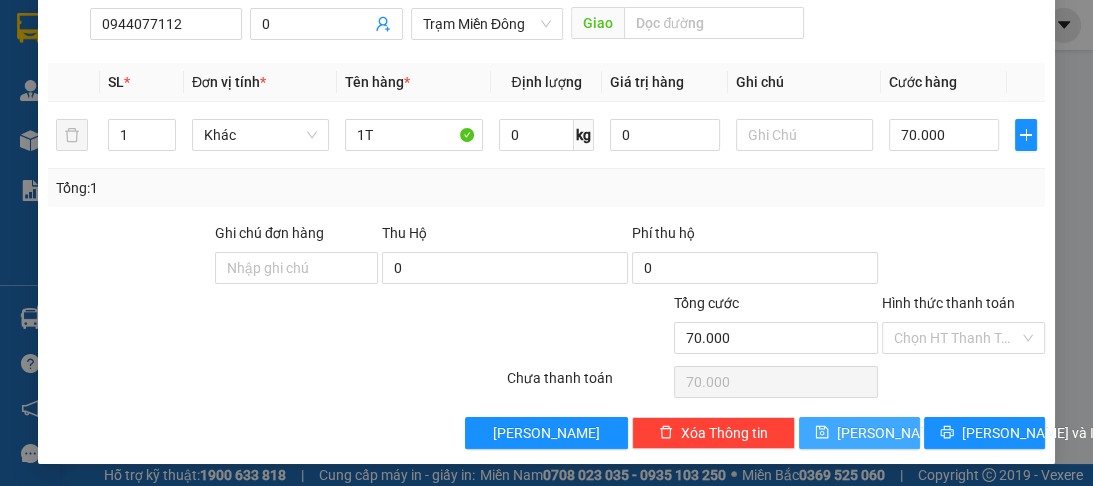click on "[PERSON_NAME]" at bounding box center (859, 433) 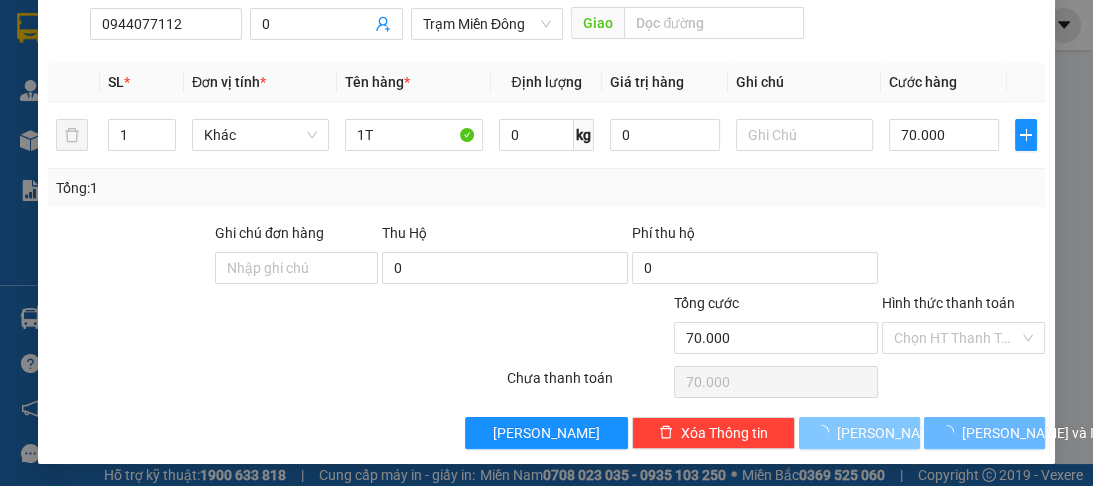 type 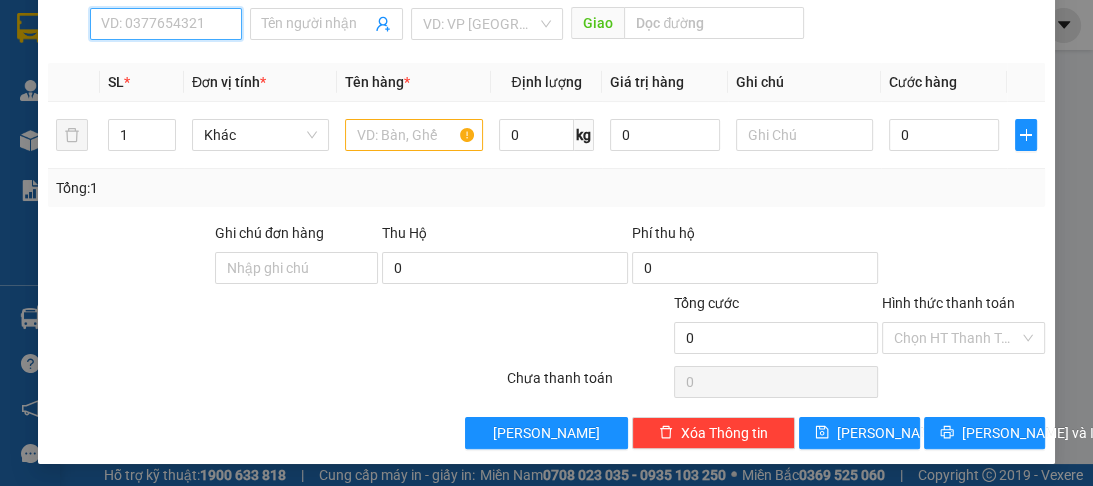 click on "SĐT Người Nhận  *" at bounding box center [166, 24] 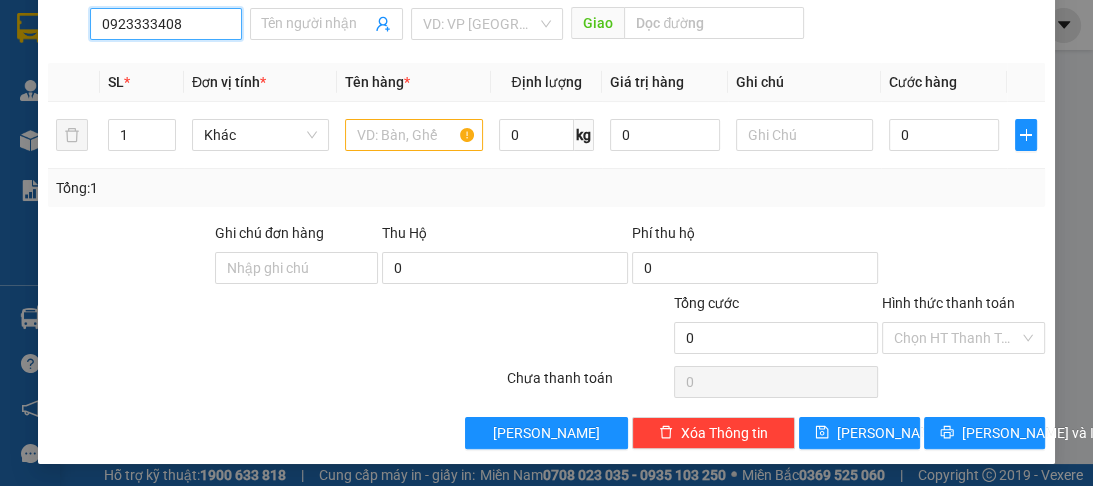 type on "0923333408" 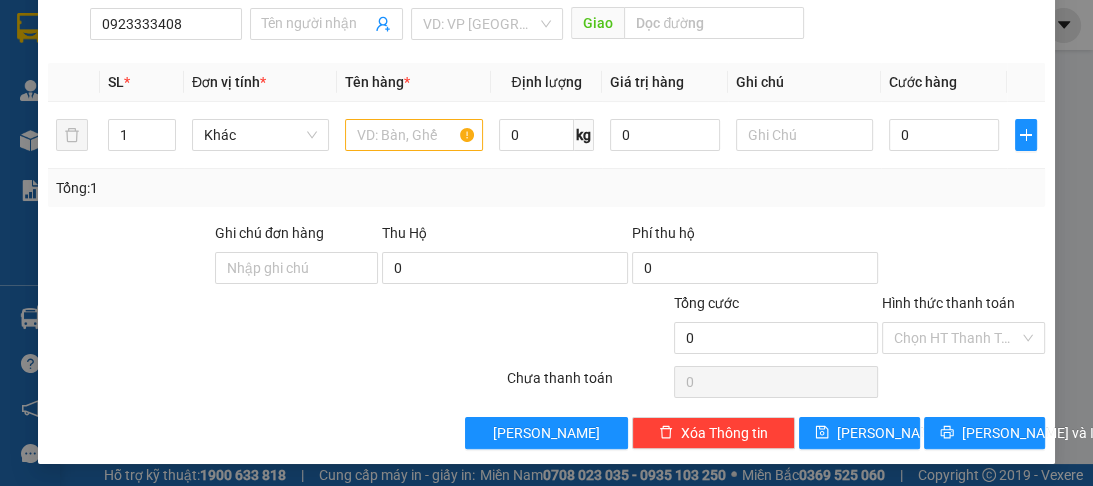 click on "Người nhận  * Tên người nhận" at bounding box center (326, 13) 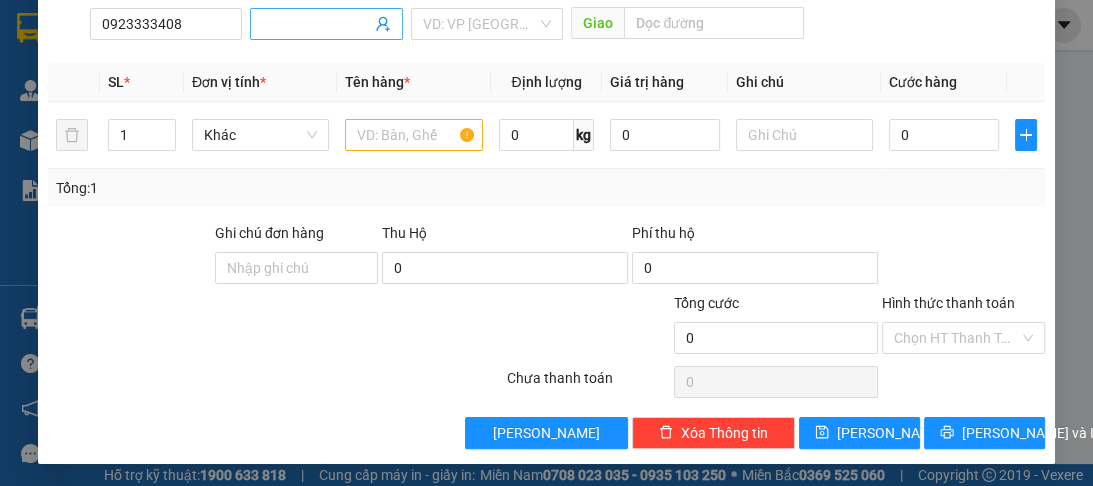 click on "Người nhận  *" at bounding box center [316, 24] 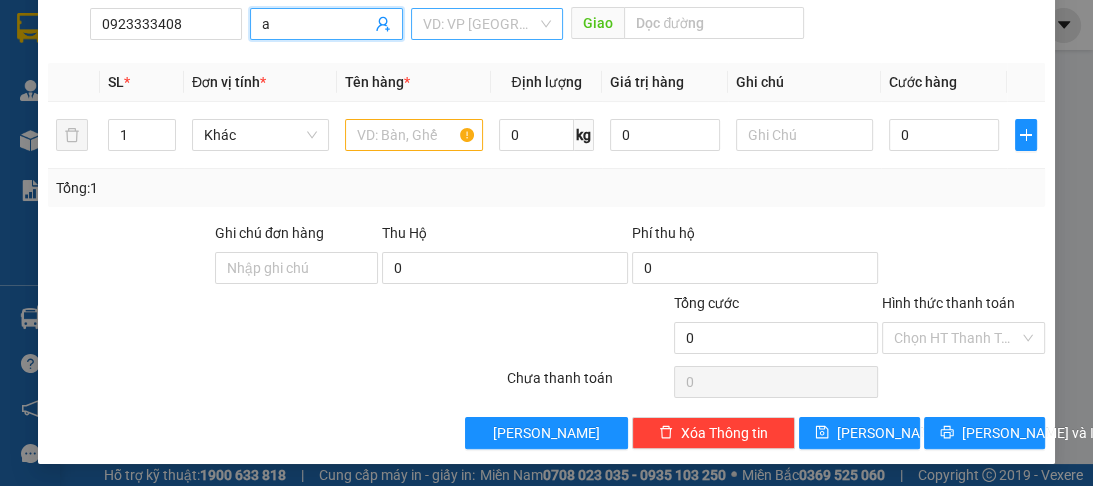 type on "a" 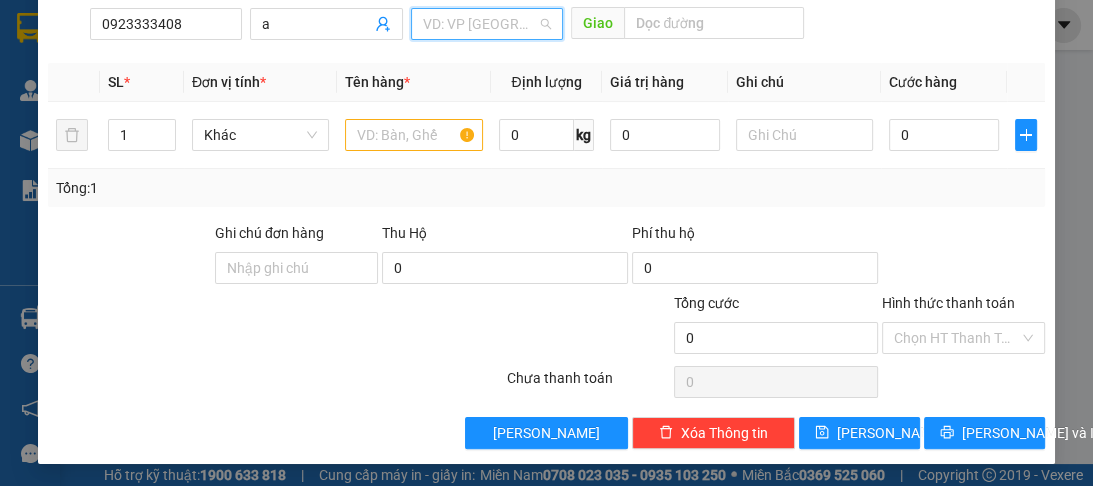 click at bounding box center [480, 24] 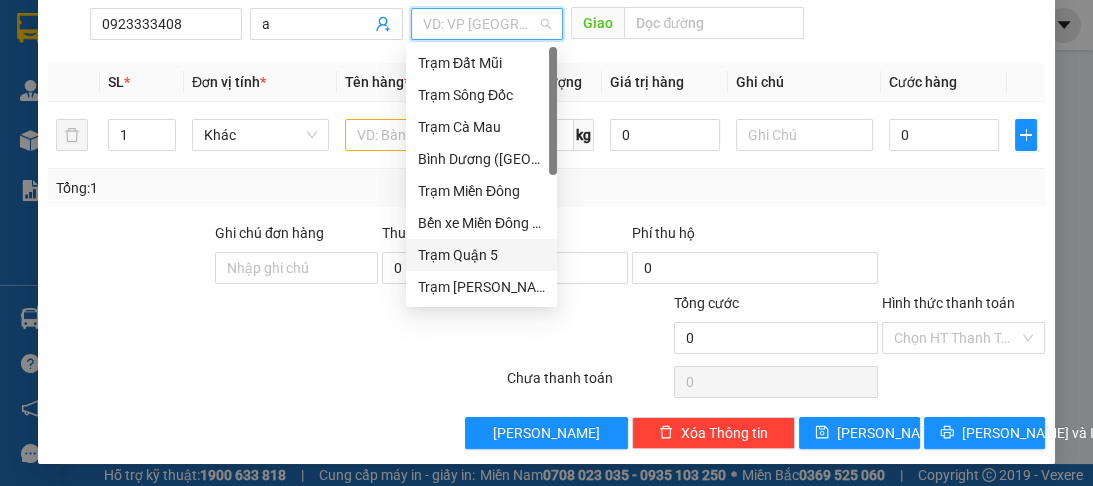 drag, startPoint x: 461, startPoint y: 253, endPoint x: 706, endPoint y: 56, distance: 314.37875 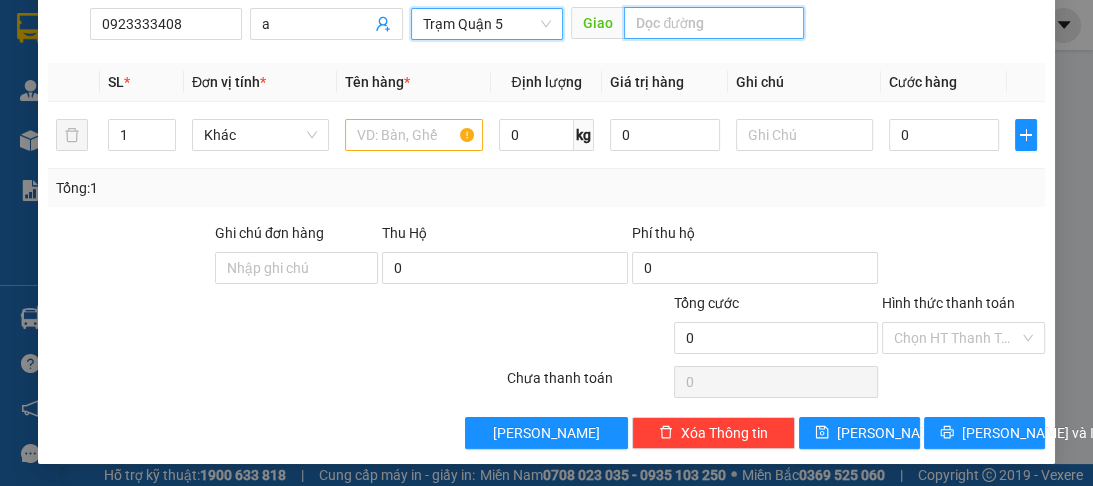 click at bounding box center [714, 23] 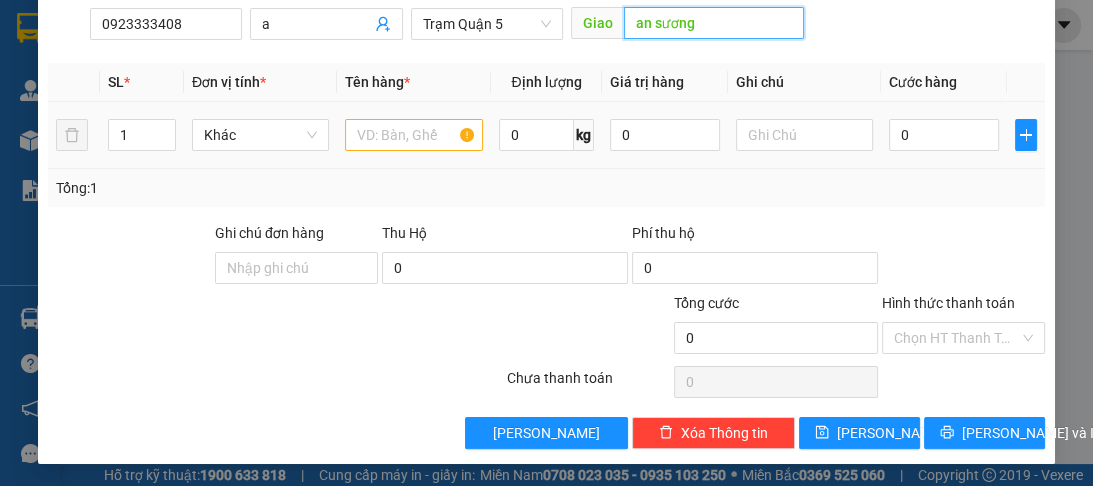 type on "an sương" 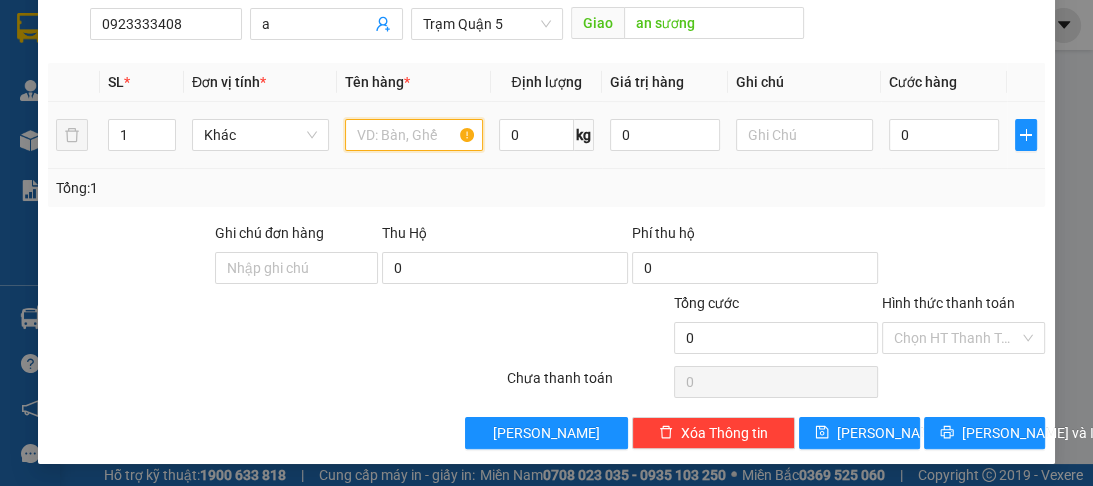 click at bounding box center [413, 135] 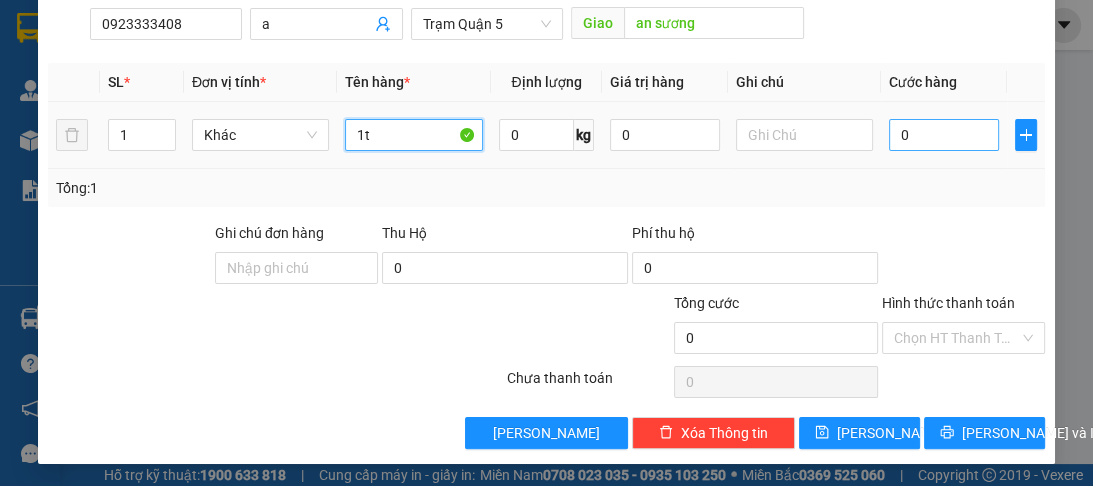 type on "1t" 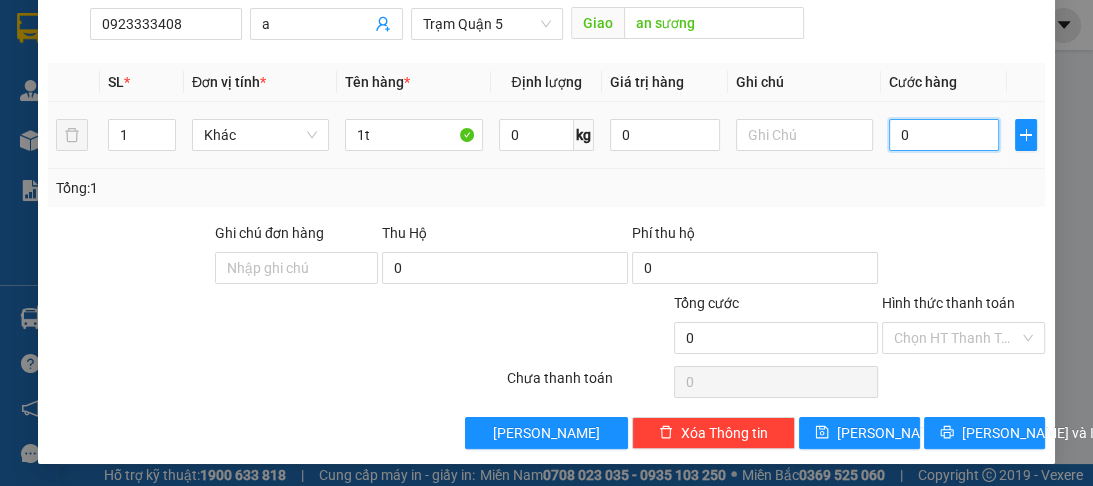 click on "0" at bounding box center (944, 135) 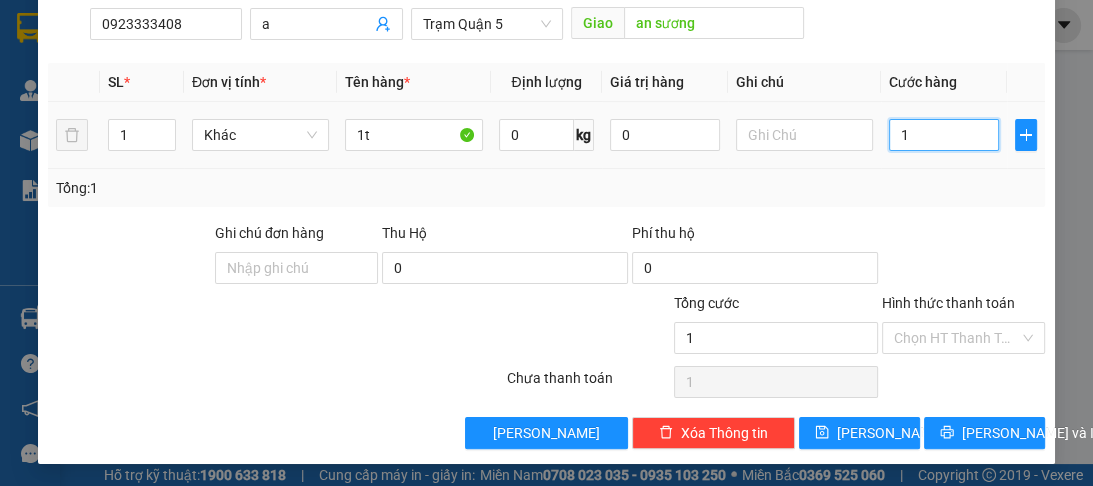 type on "15" 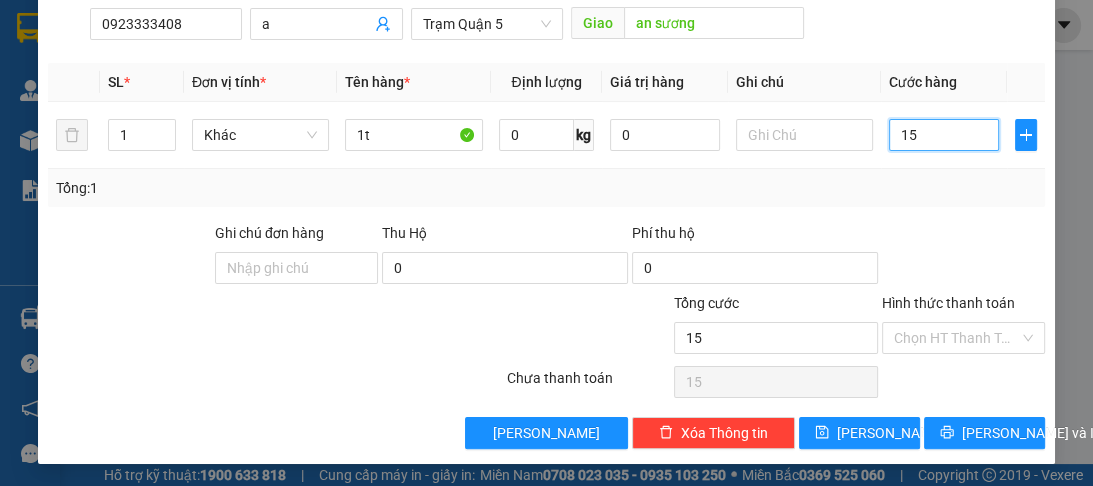 type on "150" 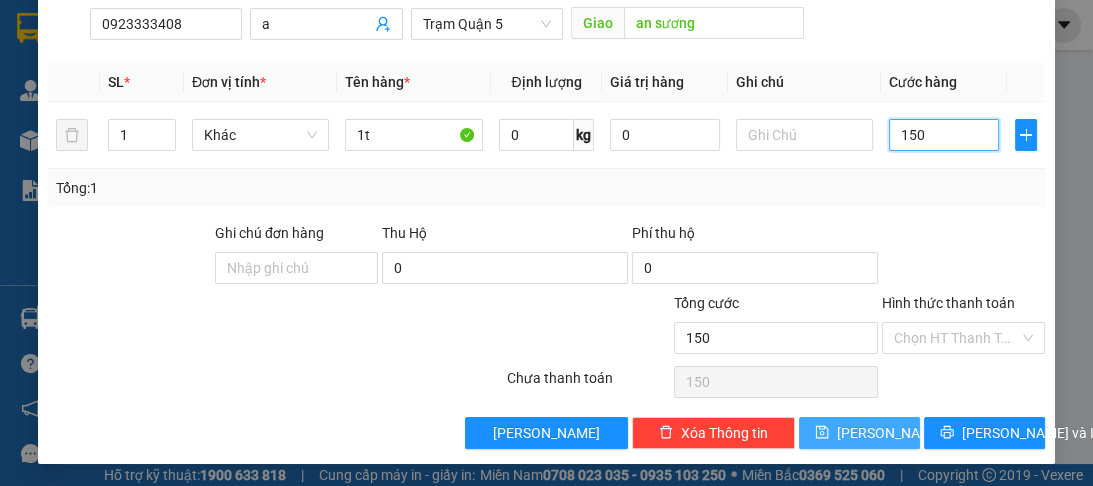 type on "150" 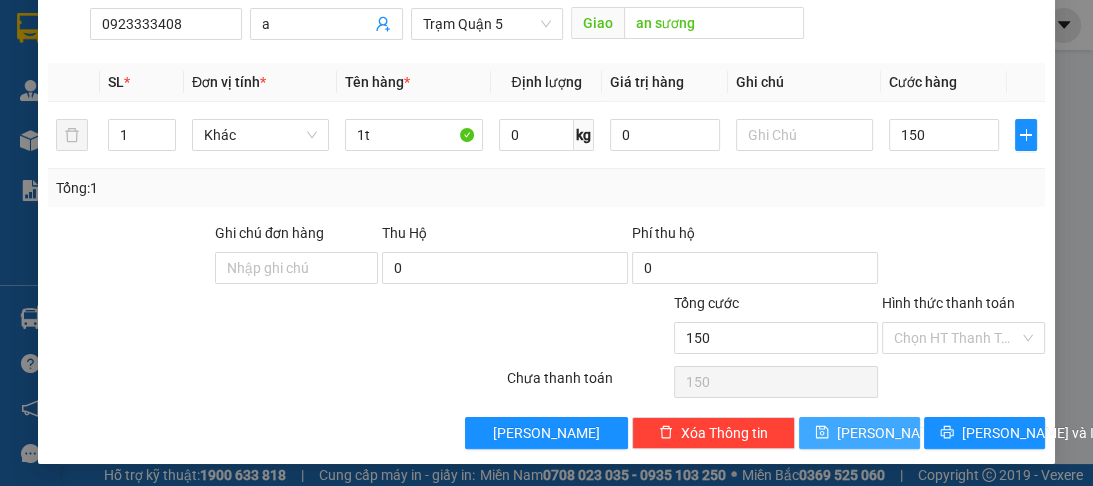 type on "150.000" 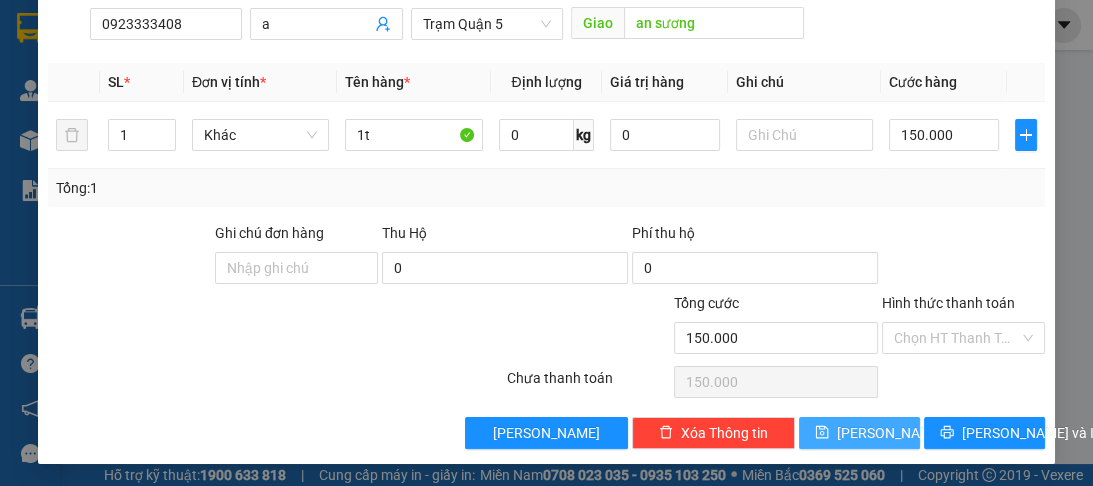 click on "[PERSON_NAME]" at bounding box center (859, 433) 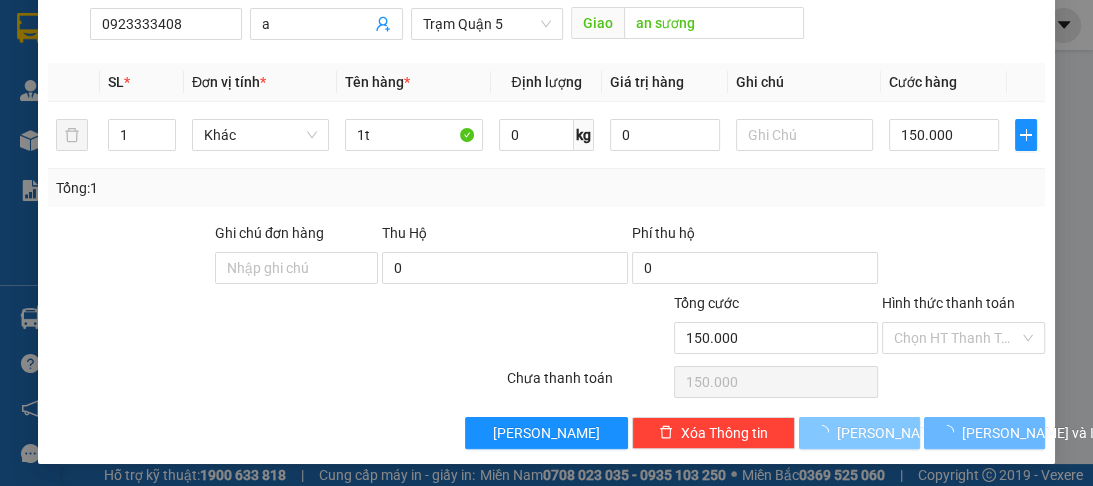 type 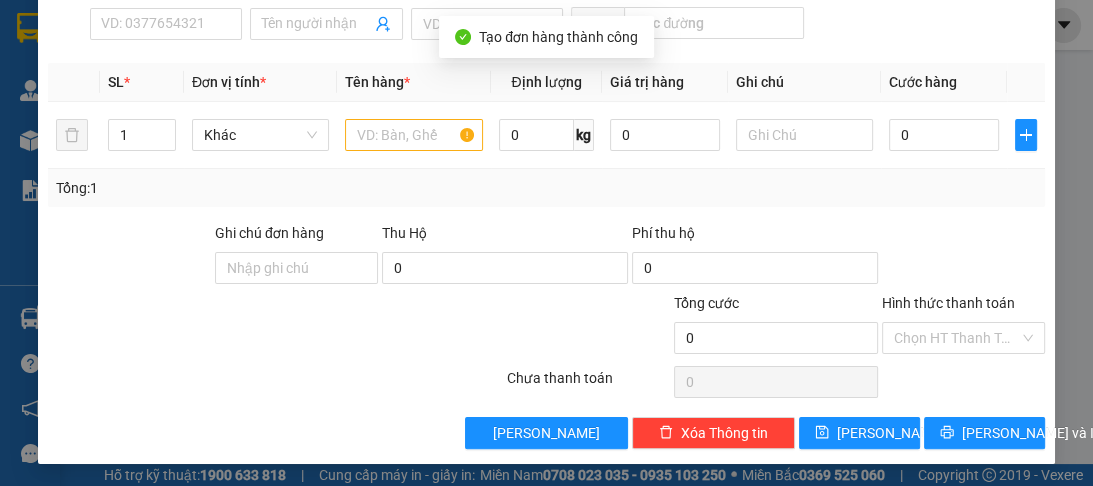 click on "SĐT Người Nhận  * VD: 0377654321" at bounding box center (166, 13) 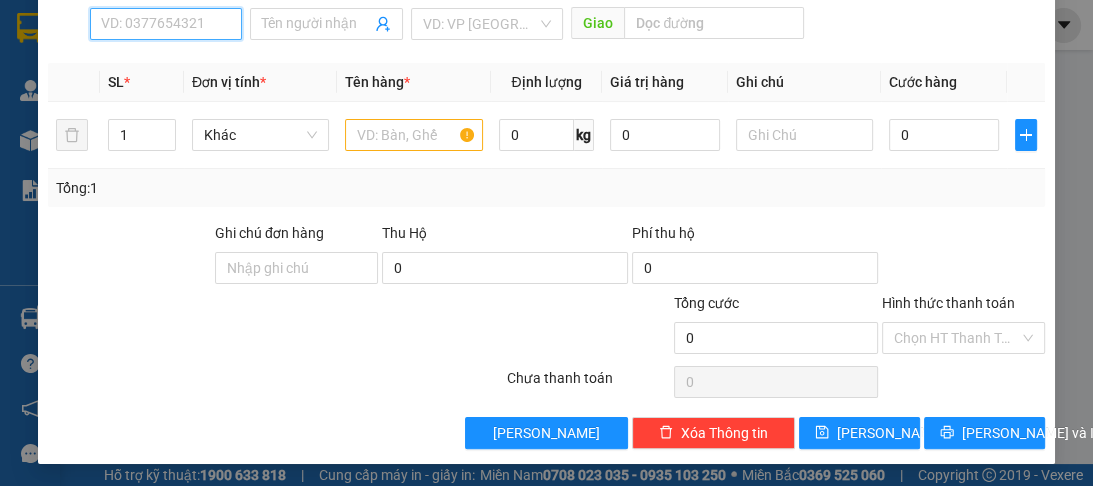 click on "SĐT Người Nhận  *" at bounding box center [166, 24] 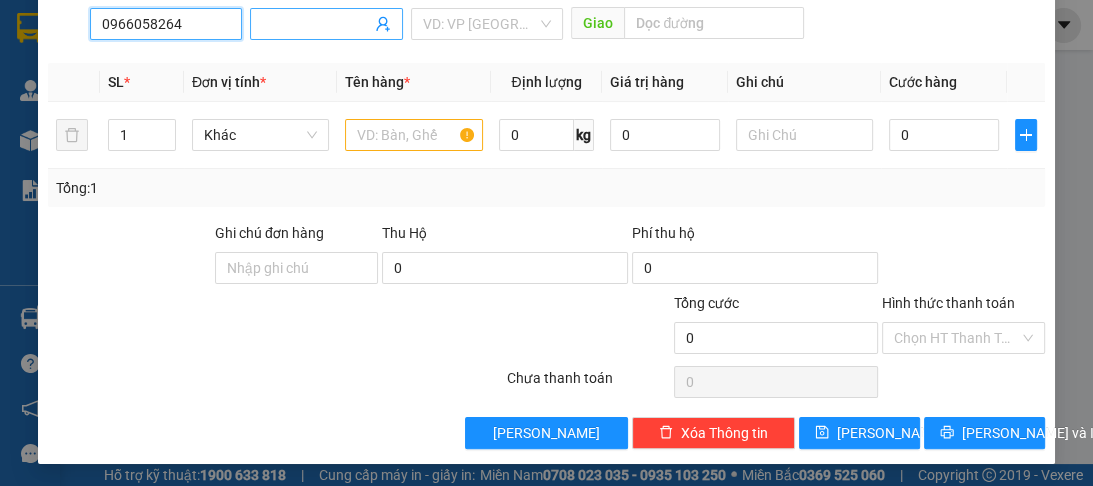type 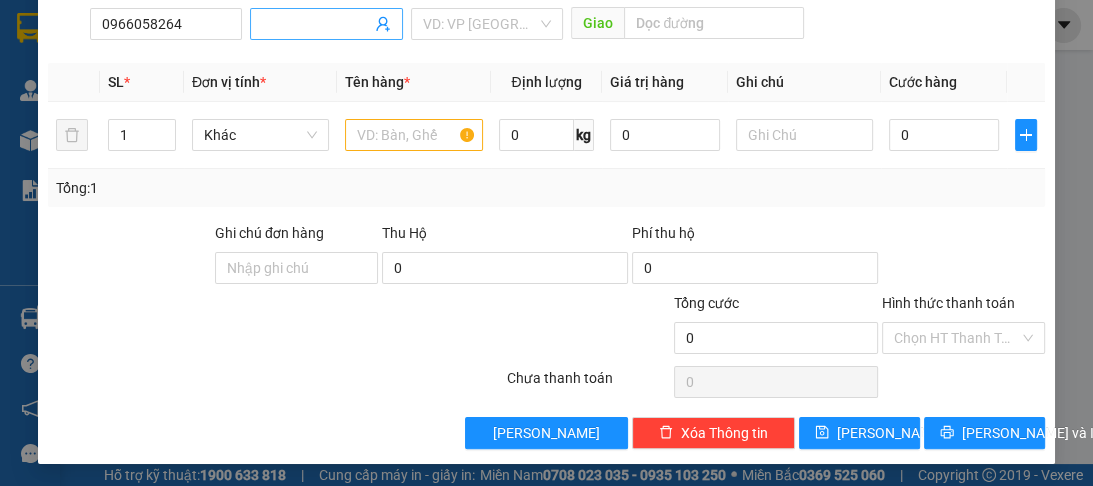 click on "Người nhận  *" at bounding box center (316, 24) 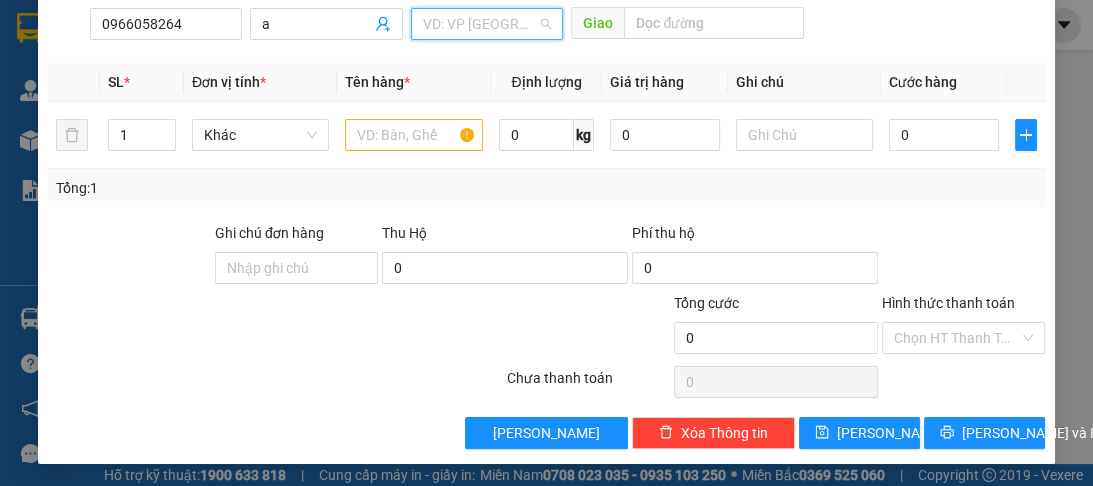 click at bounding box center [480, 24] 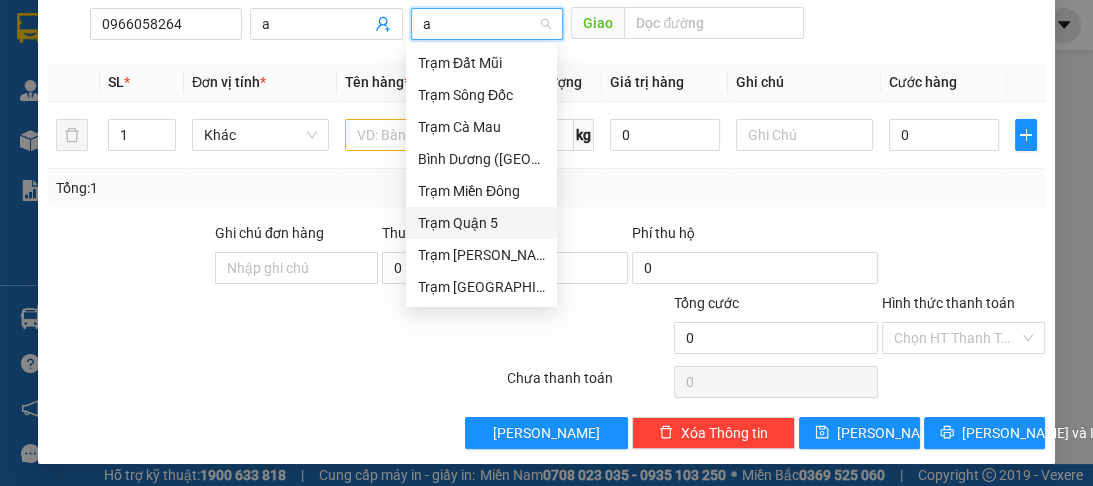 click on "Trạm Quận 5" at bounding box center [481, 223] 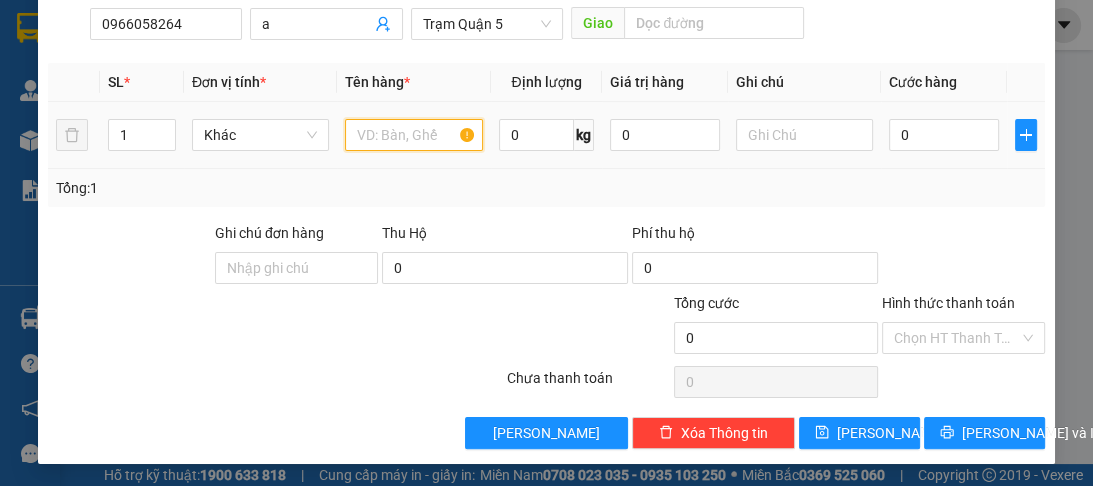 click at bounding box center [413, 135] 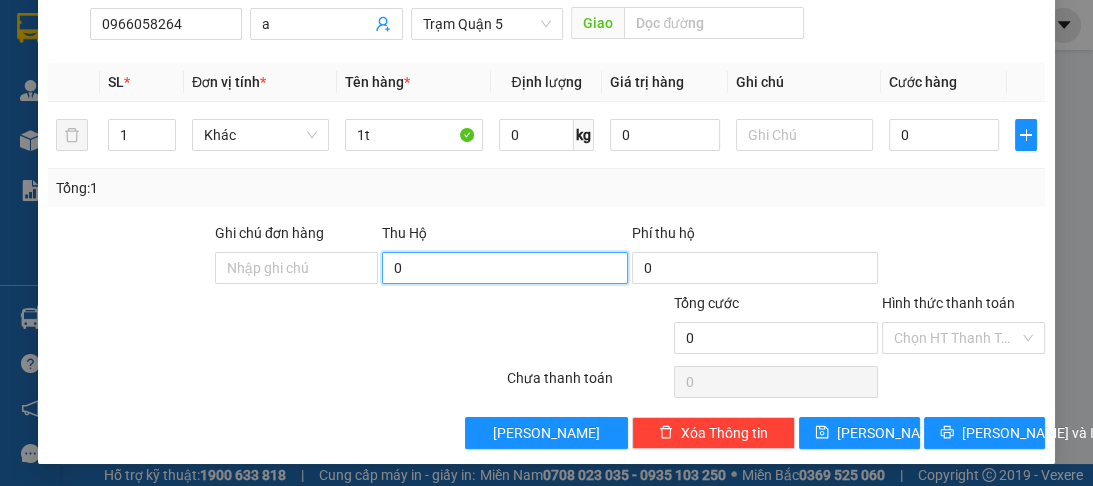click on "0" at bounding box center [505, 268] 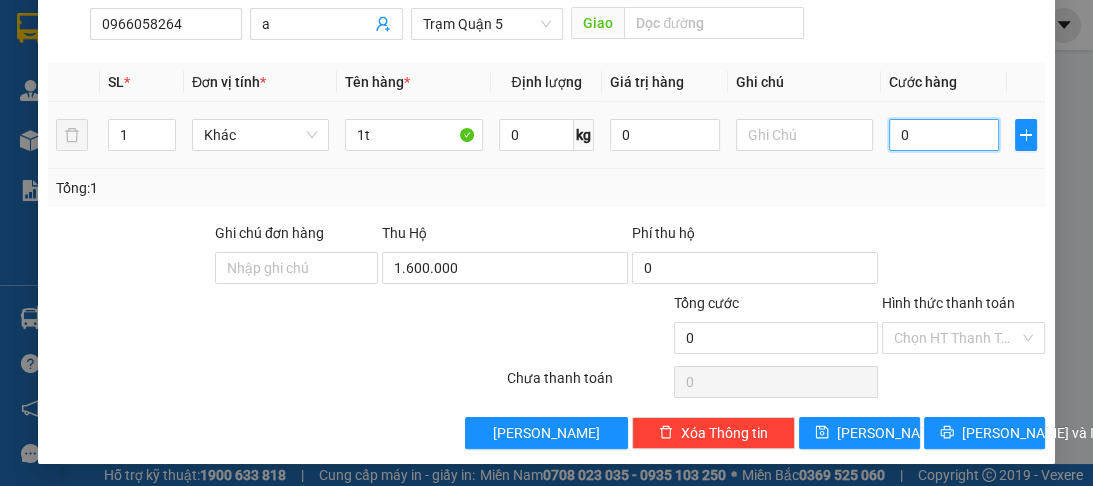 click on "0" at bounding box center [944, 135] 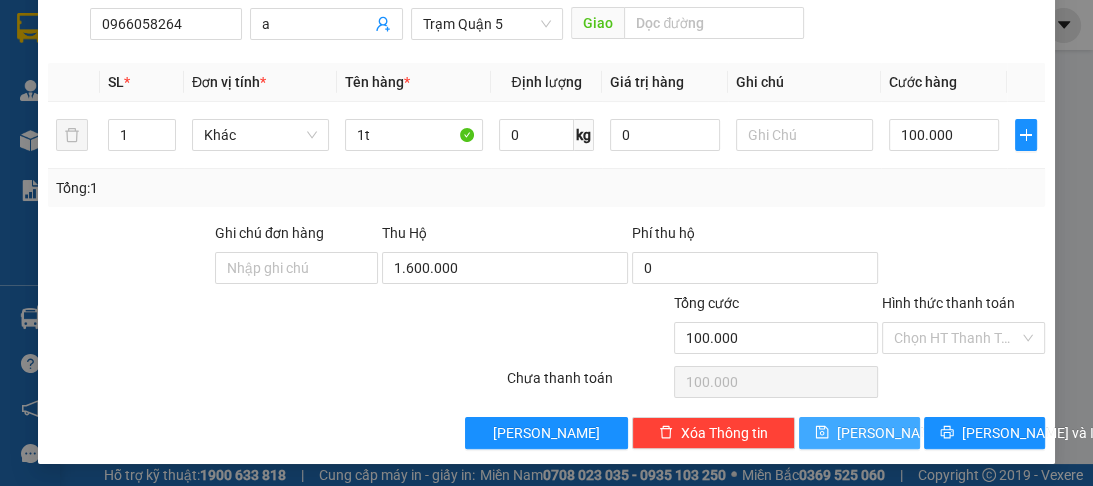 click on "[PERSON_NAME]" at bounding box center [859, 433] 